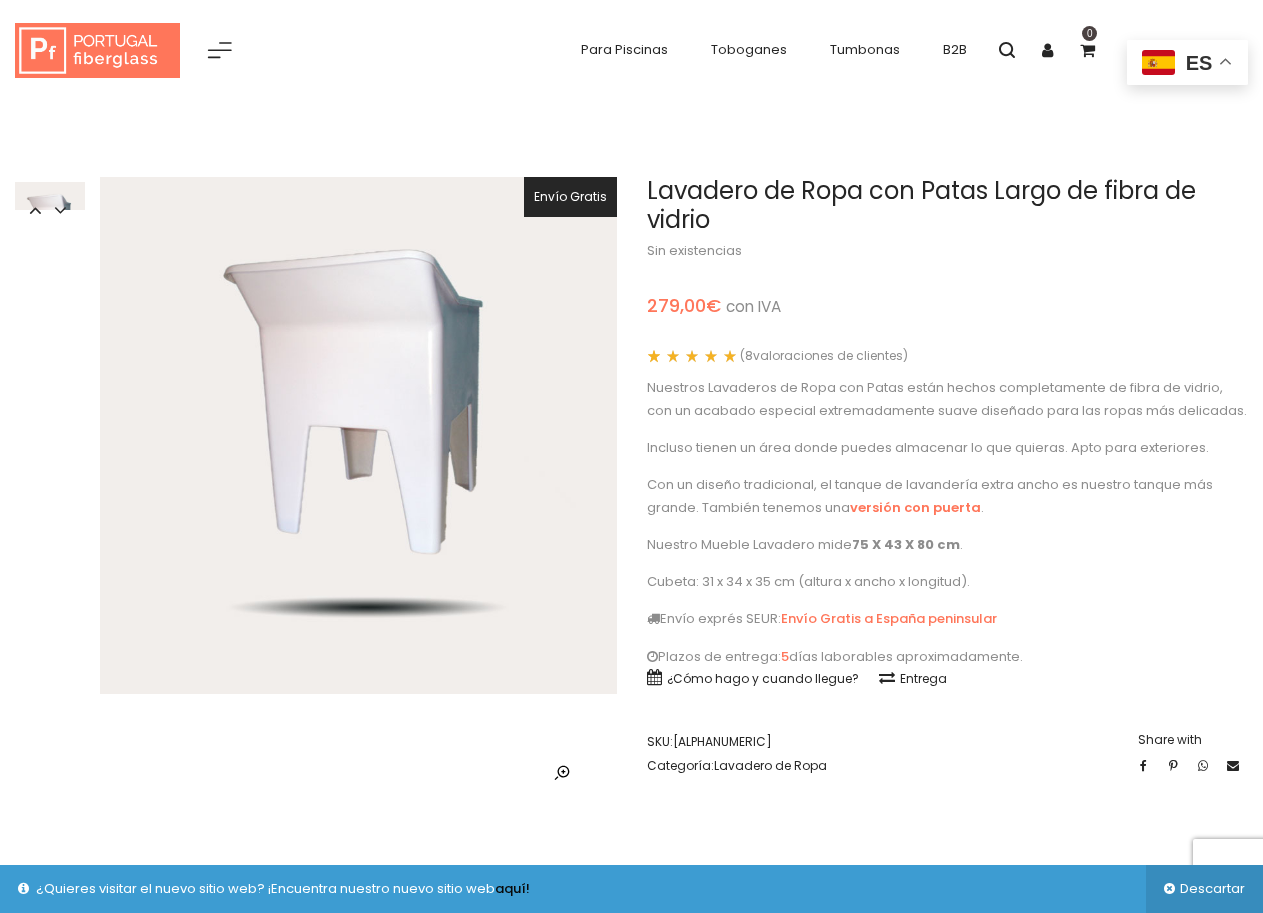 scroll, scrollTop: 0, scrollLeft: 0, axis: both 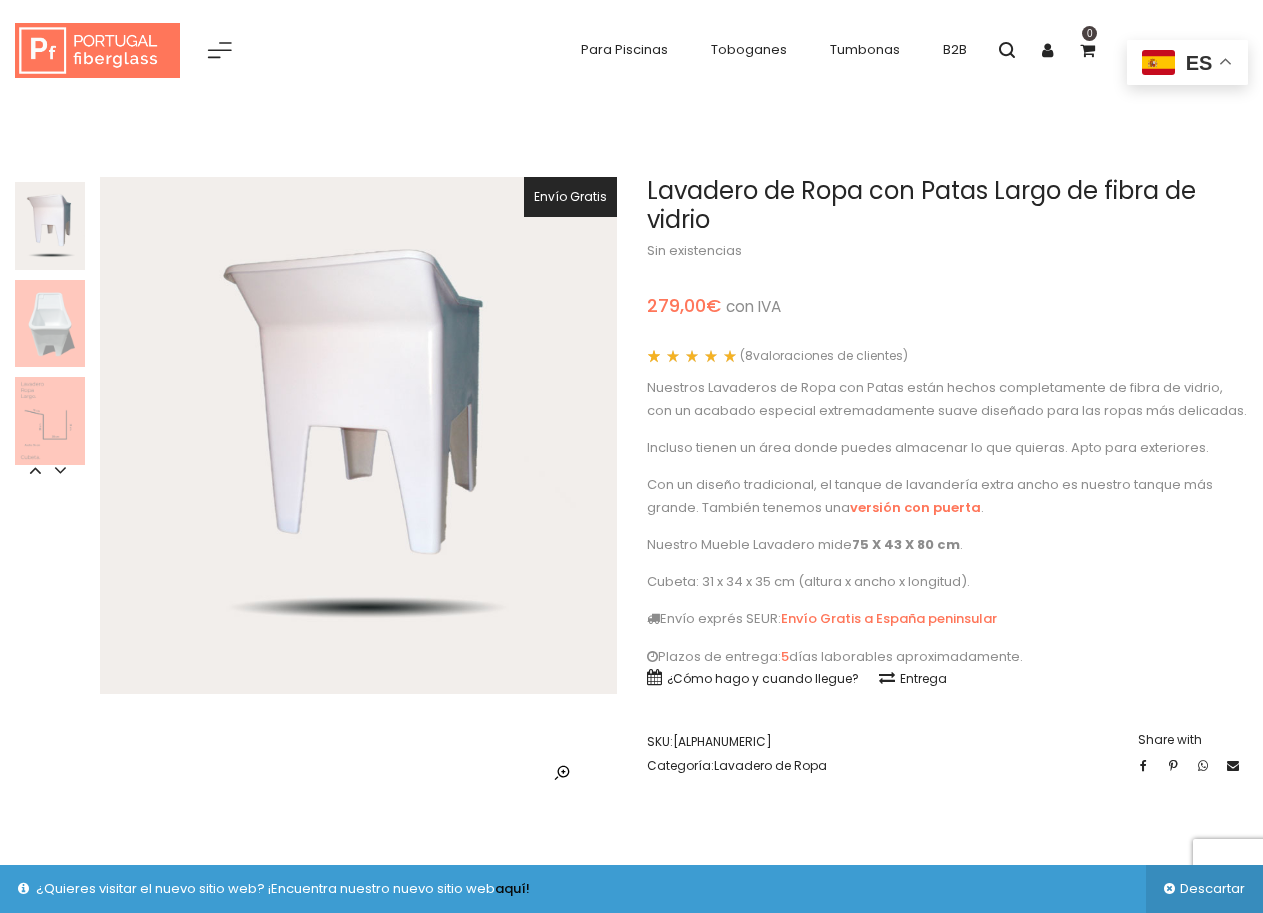click at bounding box center [97, 51] 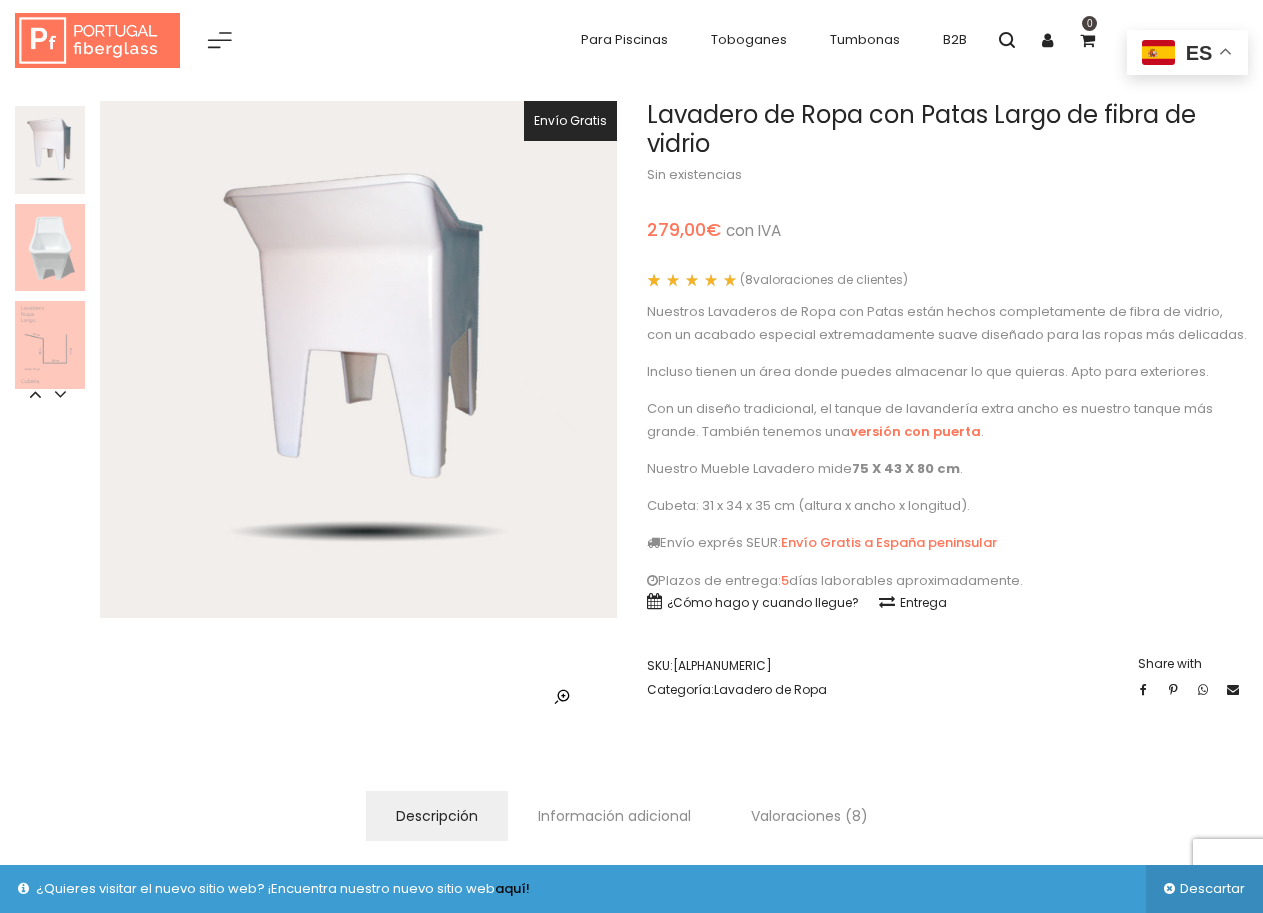 scroll, scrollTop: 69, scrollLeft: 0, axis: vertical 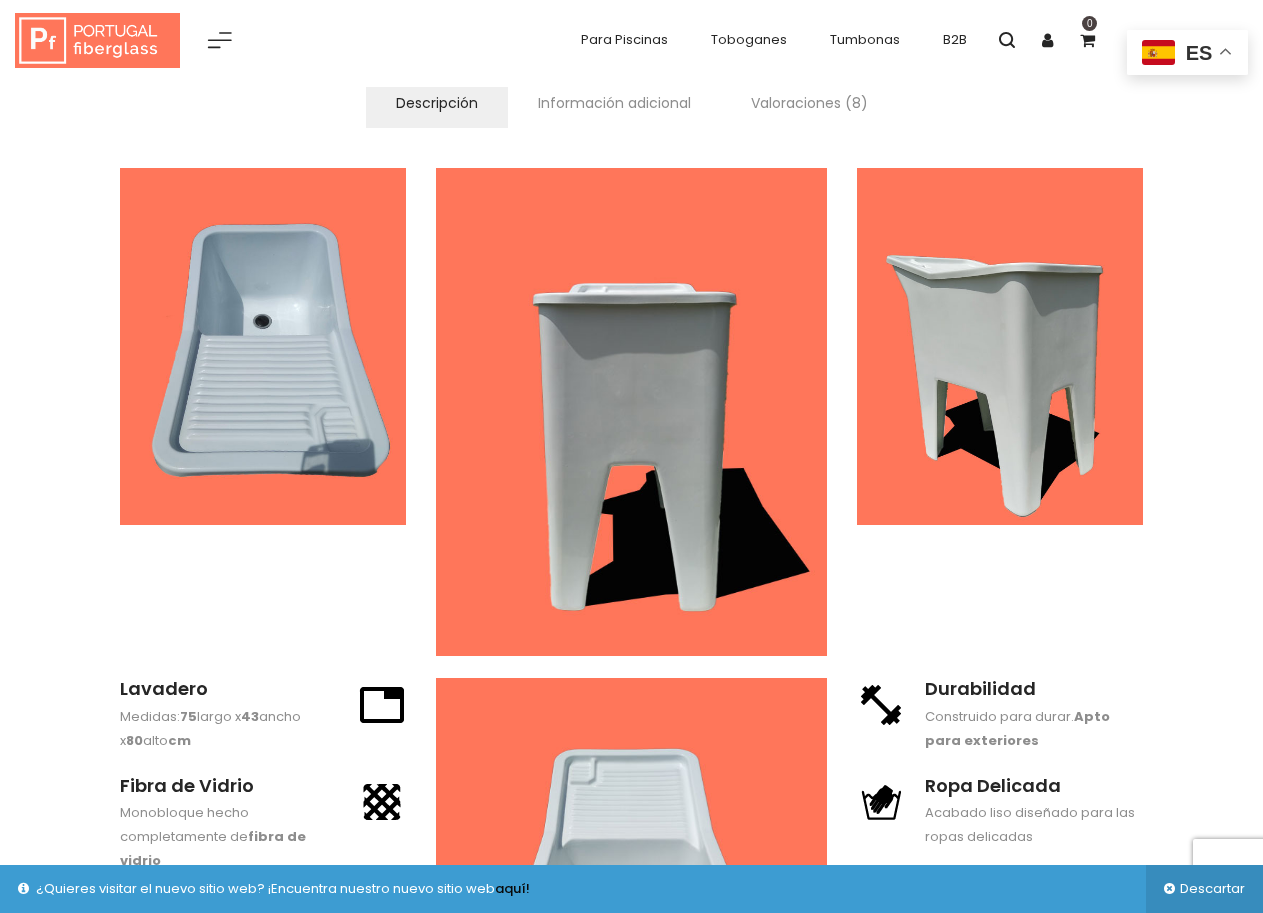 click at bounding box center [97, 41] 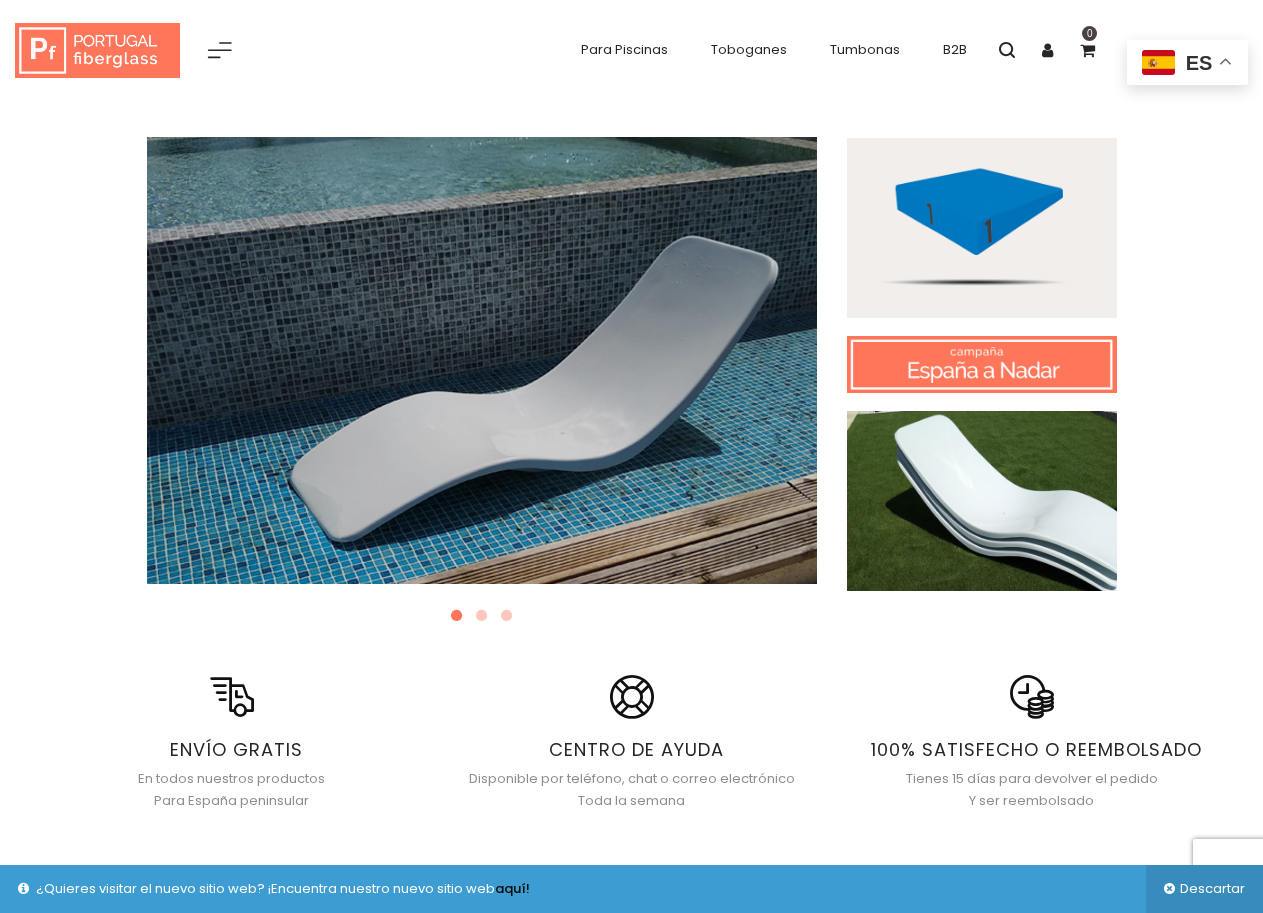 scroll, scrollTop: 0, scrollLeft: 0, axis: both 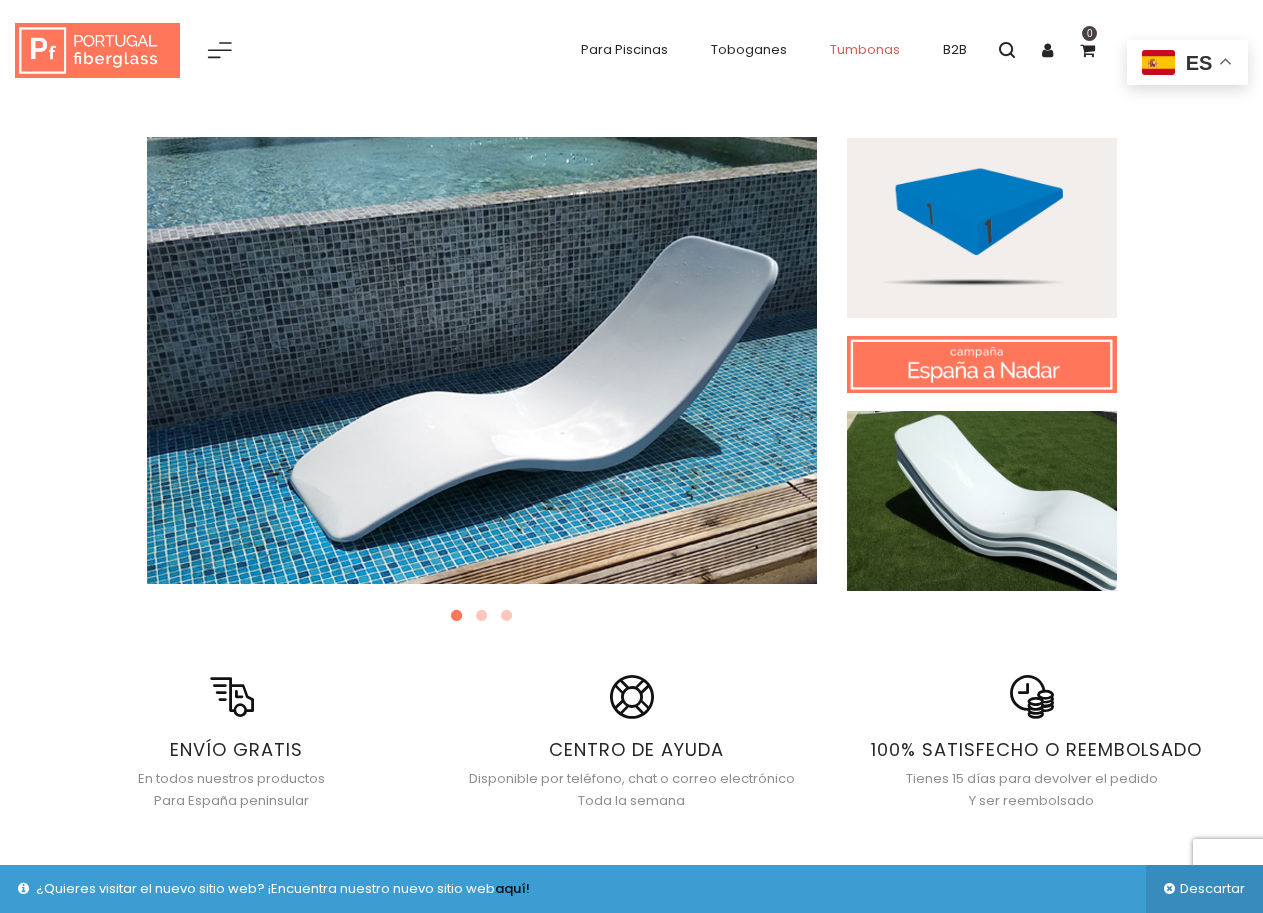 click on "Tumbonas" at bounding box center (865, 49) 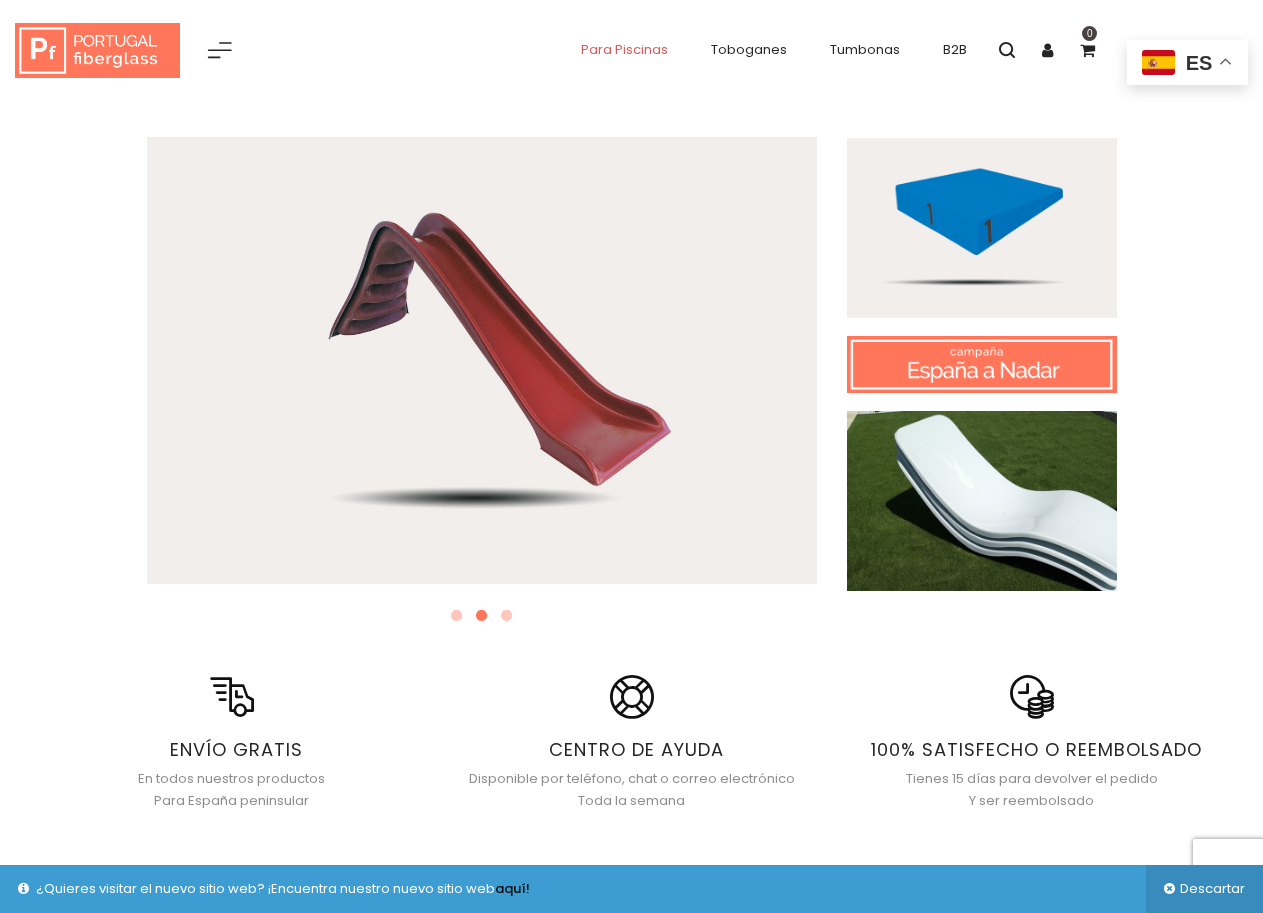 click on "Para Piscinas" at bounding box center (624, 49) 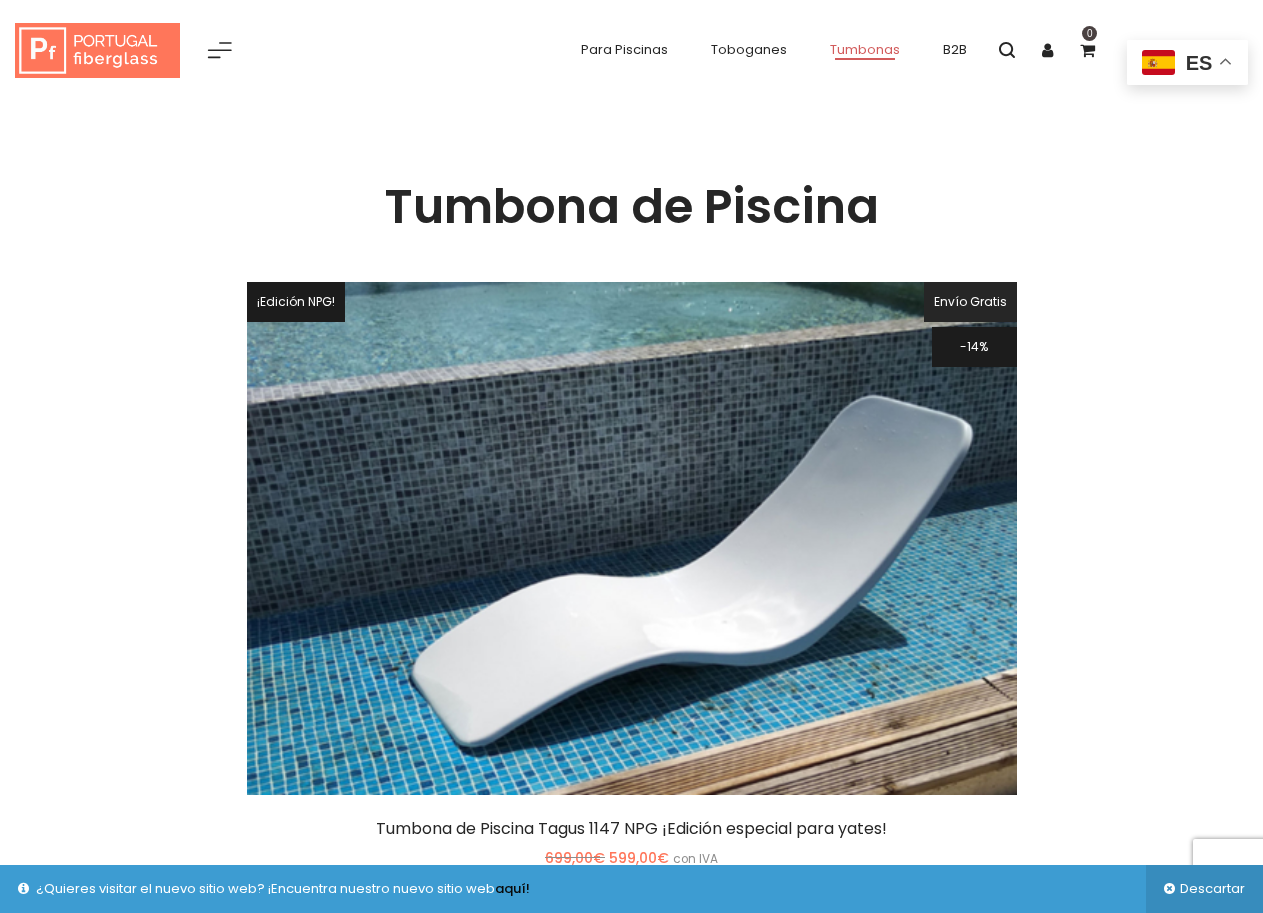 scroll, scrollTop: 0, scrollLeft: 0, axis: both 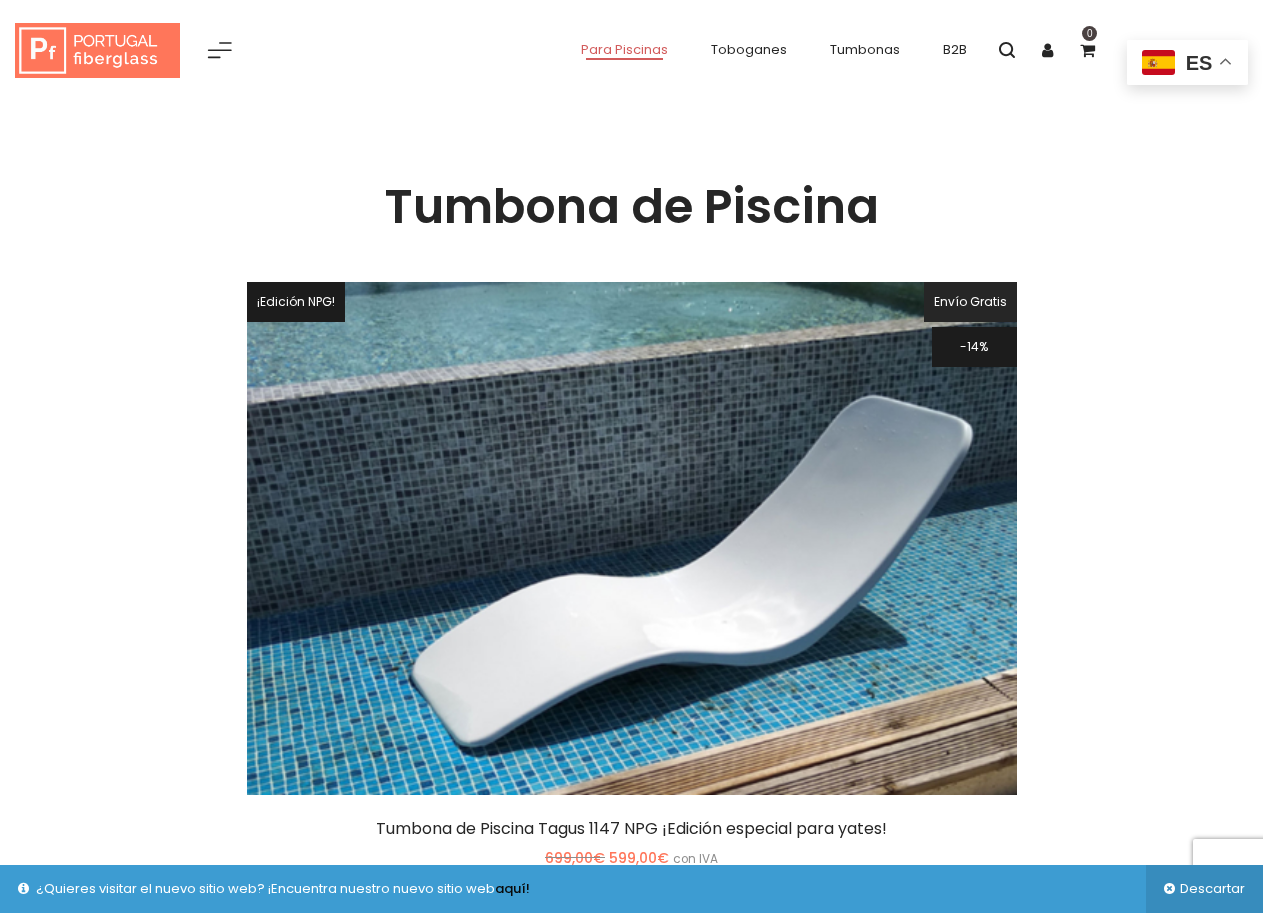 click at bounding box center [97, 51] 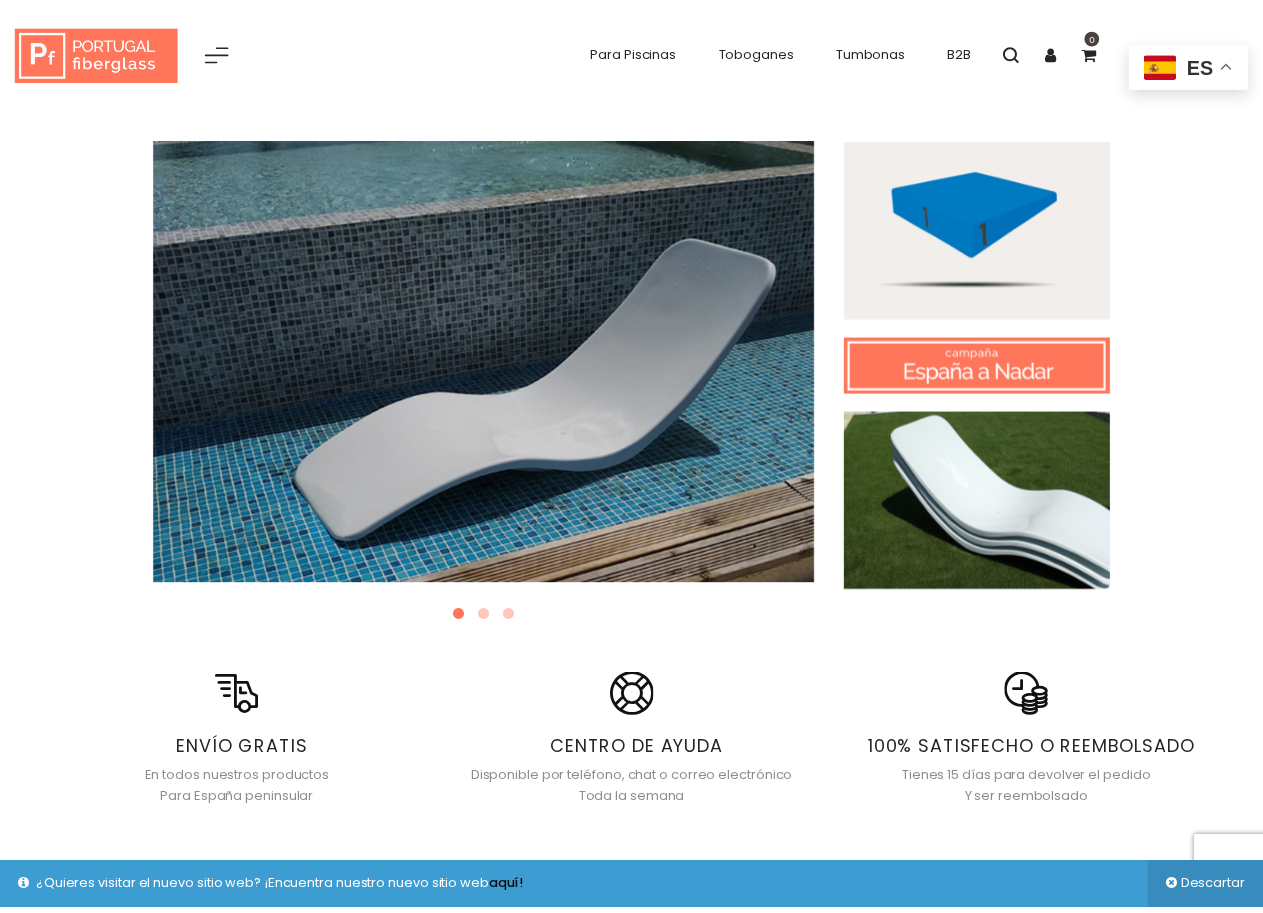 scroll, scrollTop: 0, scrollLeft: 0, axis: both 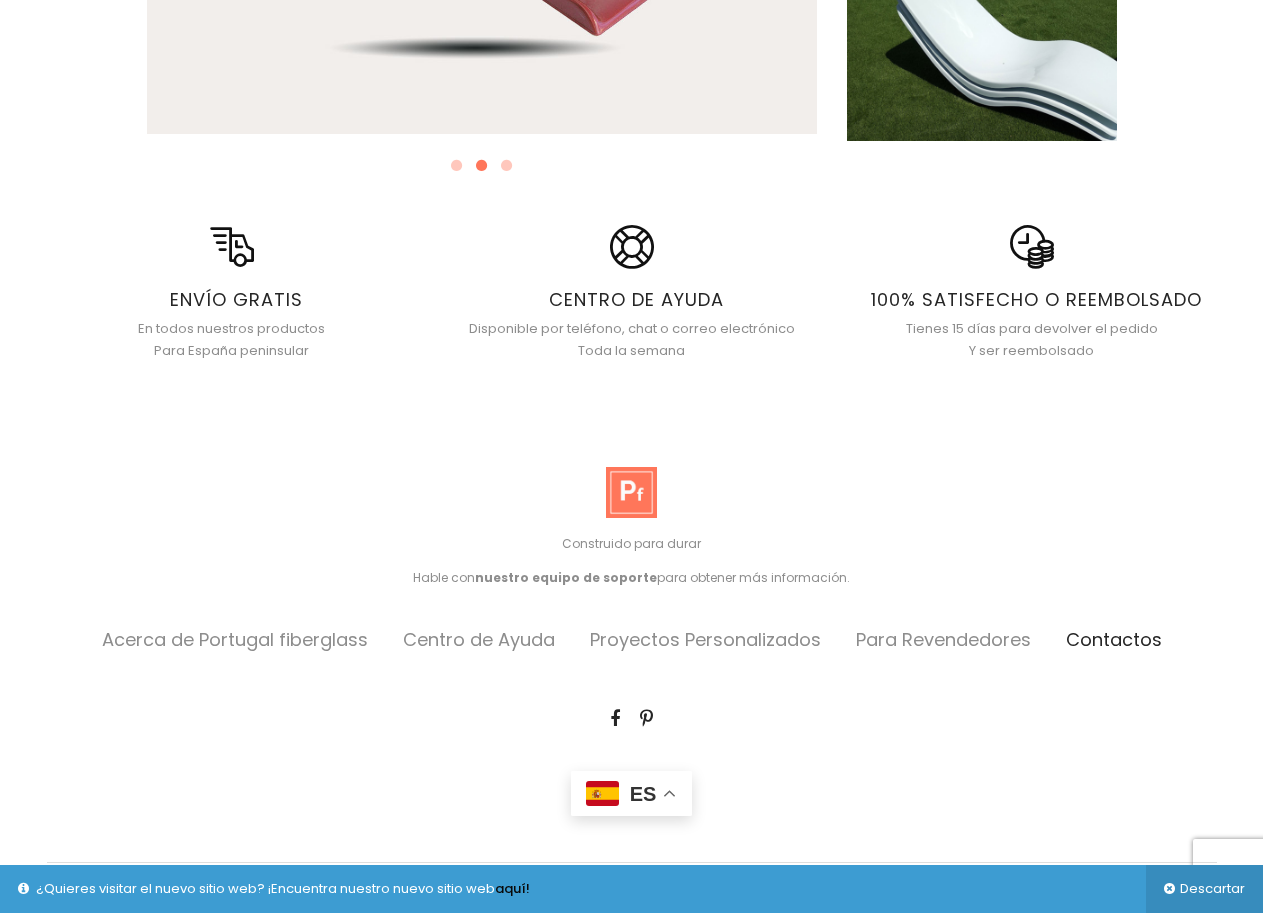 click on "Contactos" at bounding box center [1114, 639] 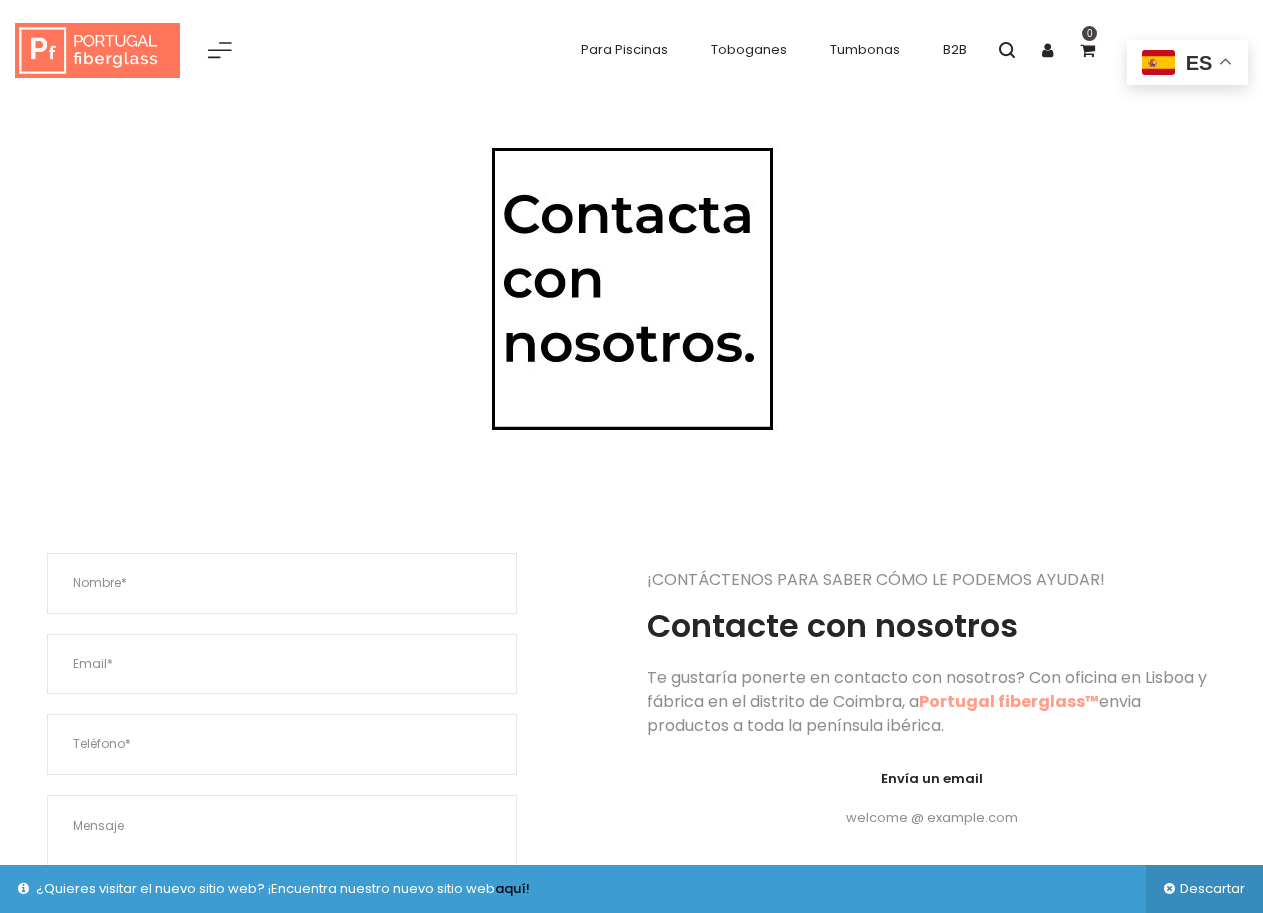 scroll, scrollTop: 0, scrollLeft: 0, axis: both 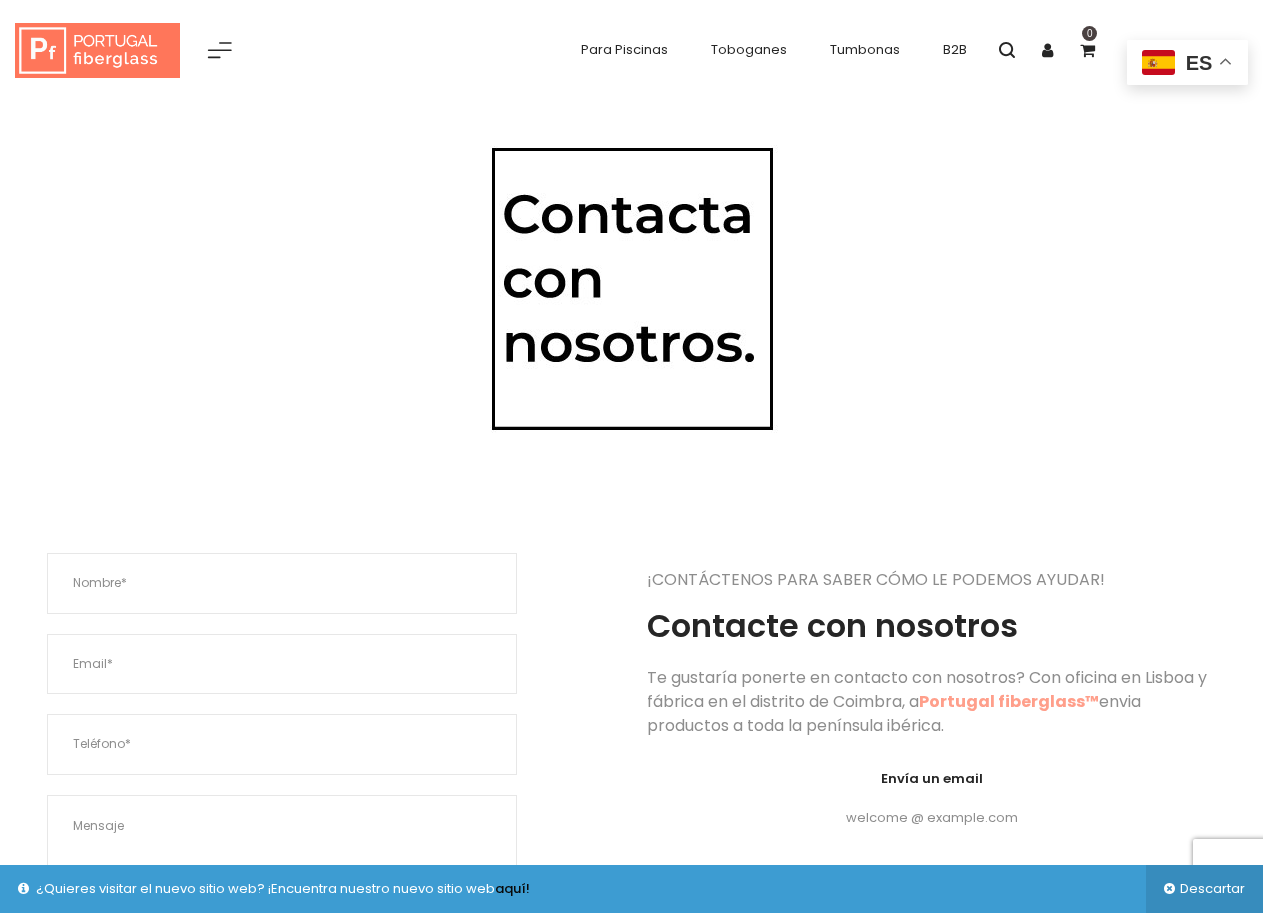 click at bounding box center [97, 51] 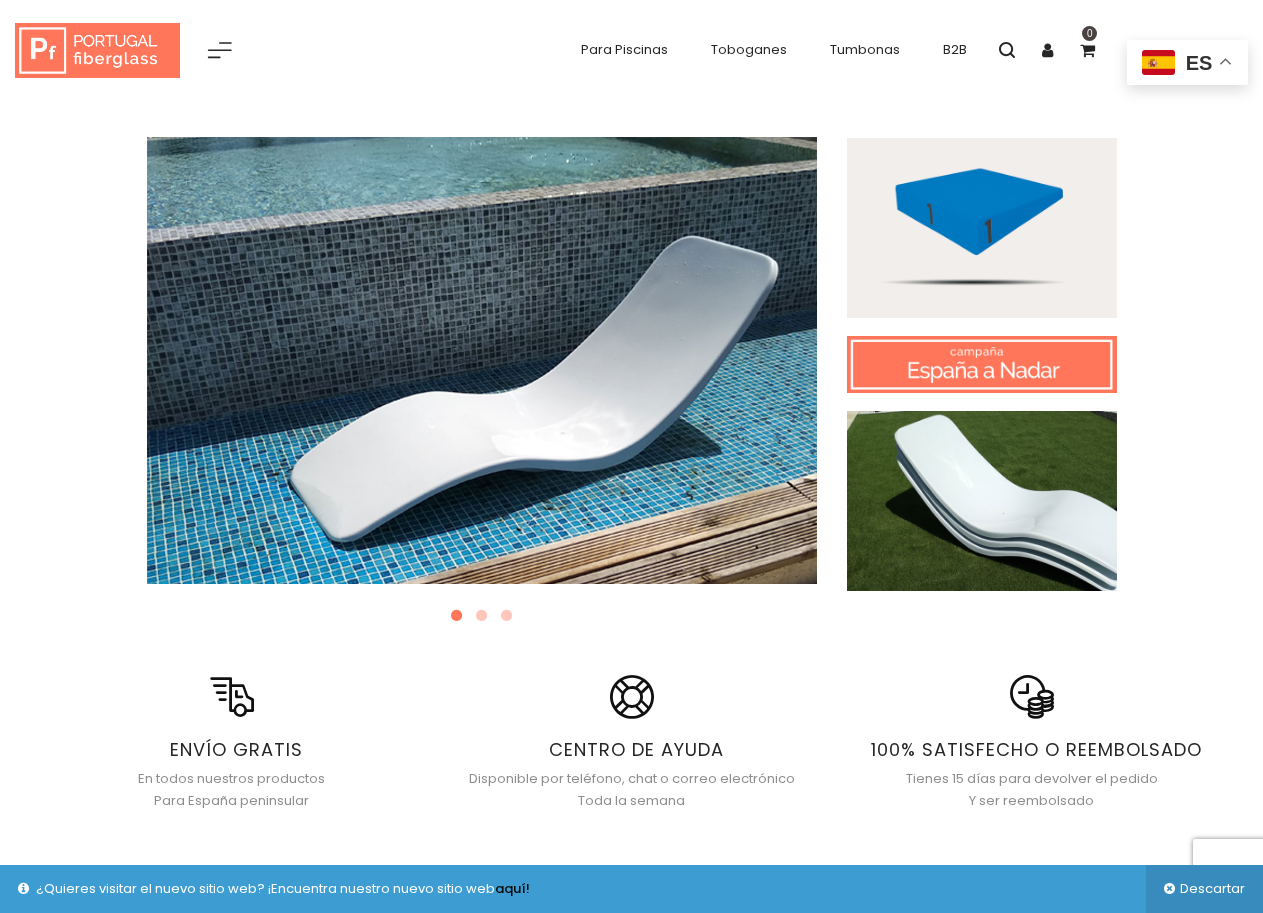 scroll, scrollTop: 0, scrollLeft: 0, axis: both 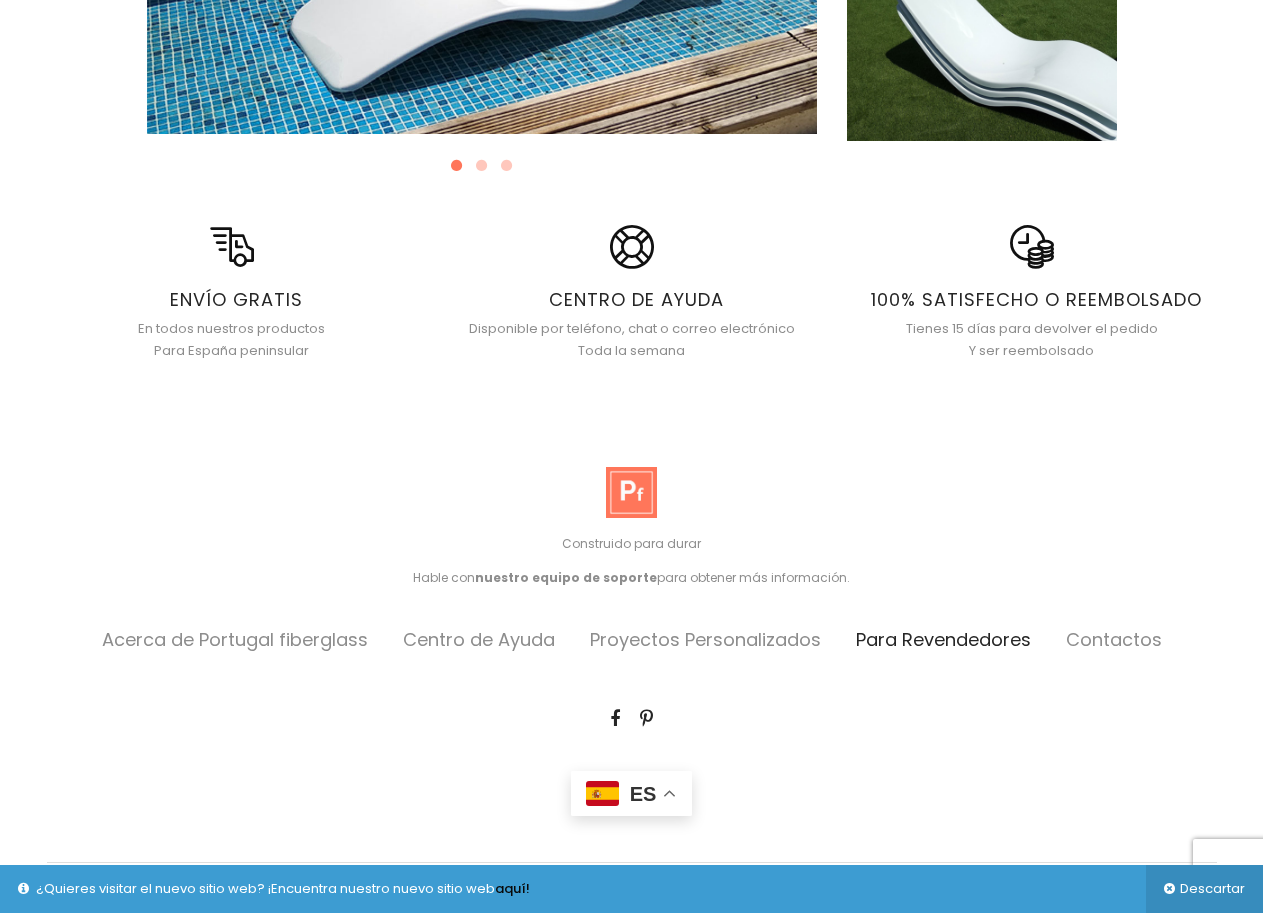 click on "Para Revendedores" at bounding box center (943, 639) 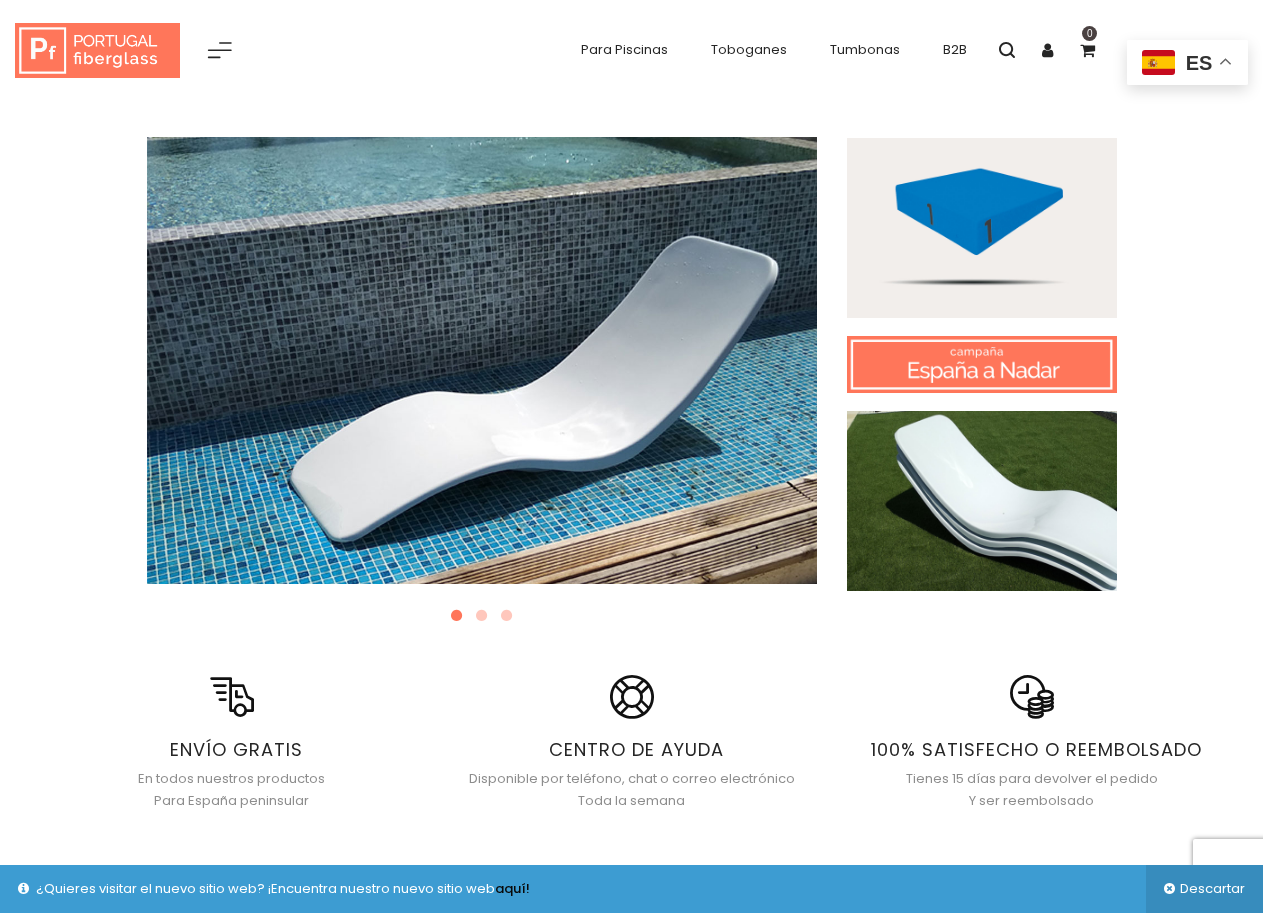 scroll, scrollTop: 0, scrollLeft: 0, axis: both 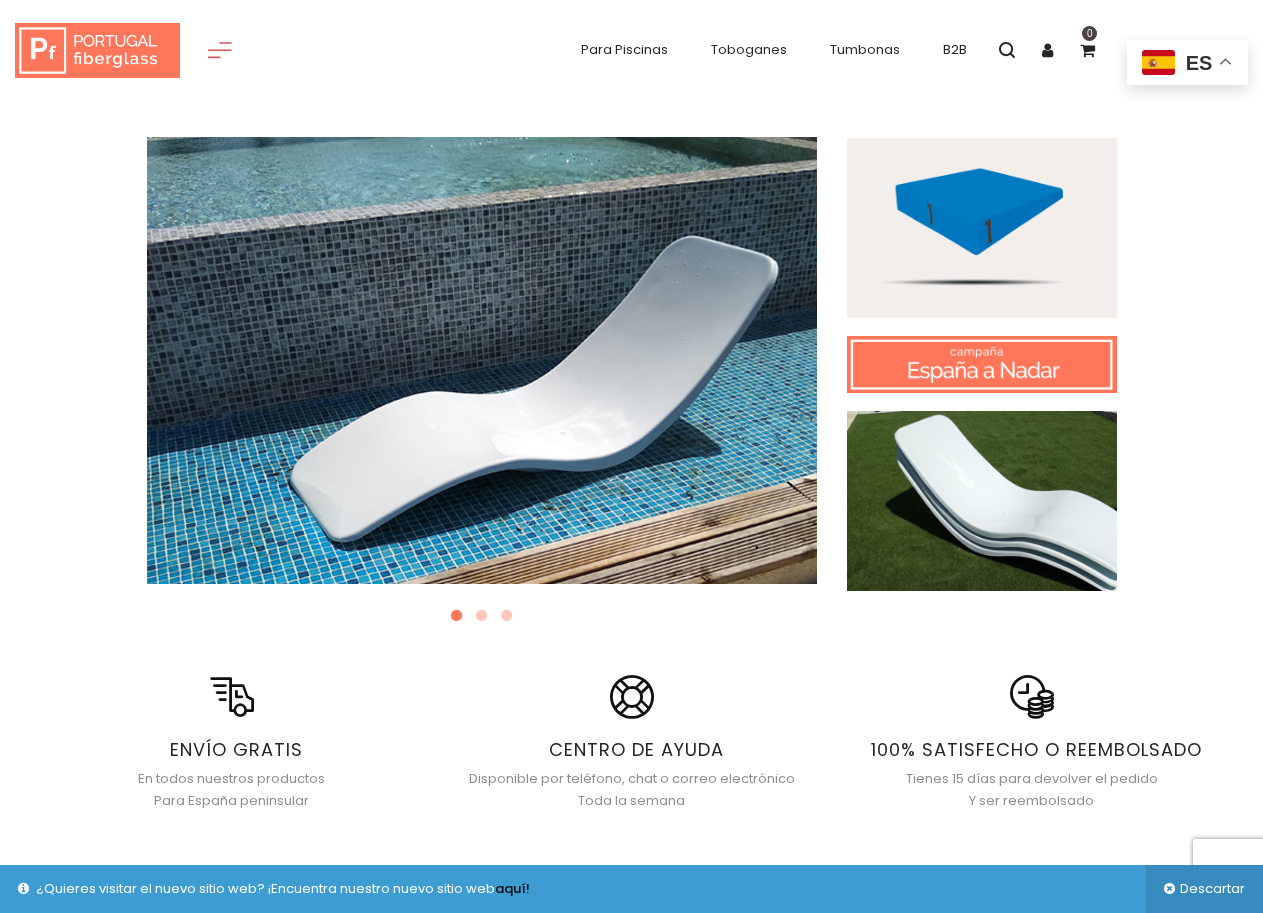 click at bounding box center [220, 50] 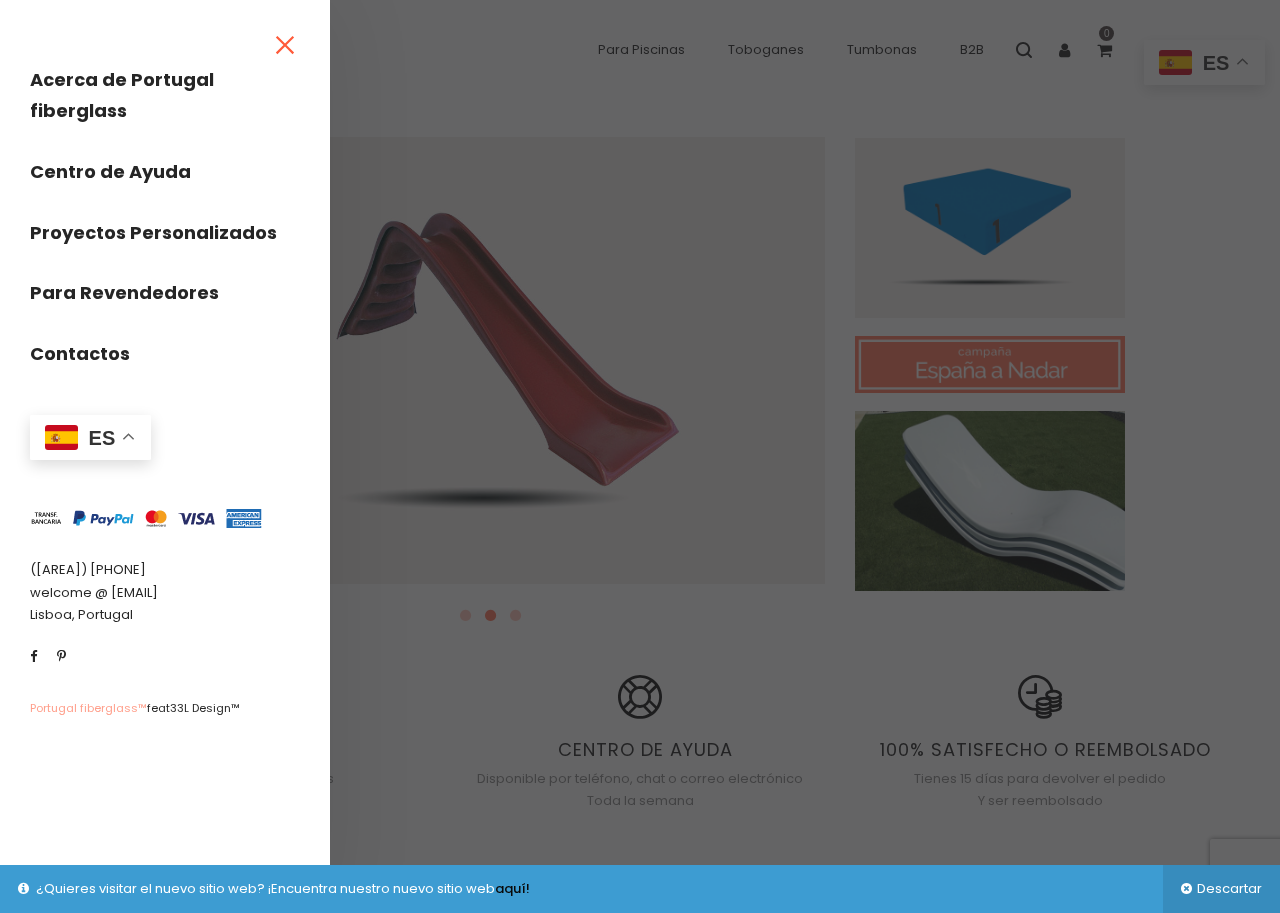 click at bounding box center [285, 45] 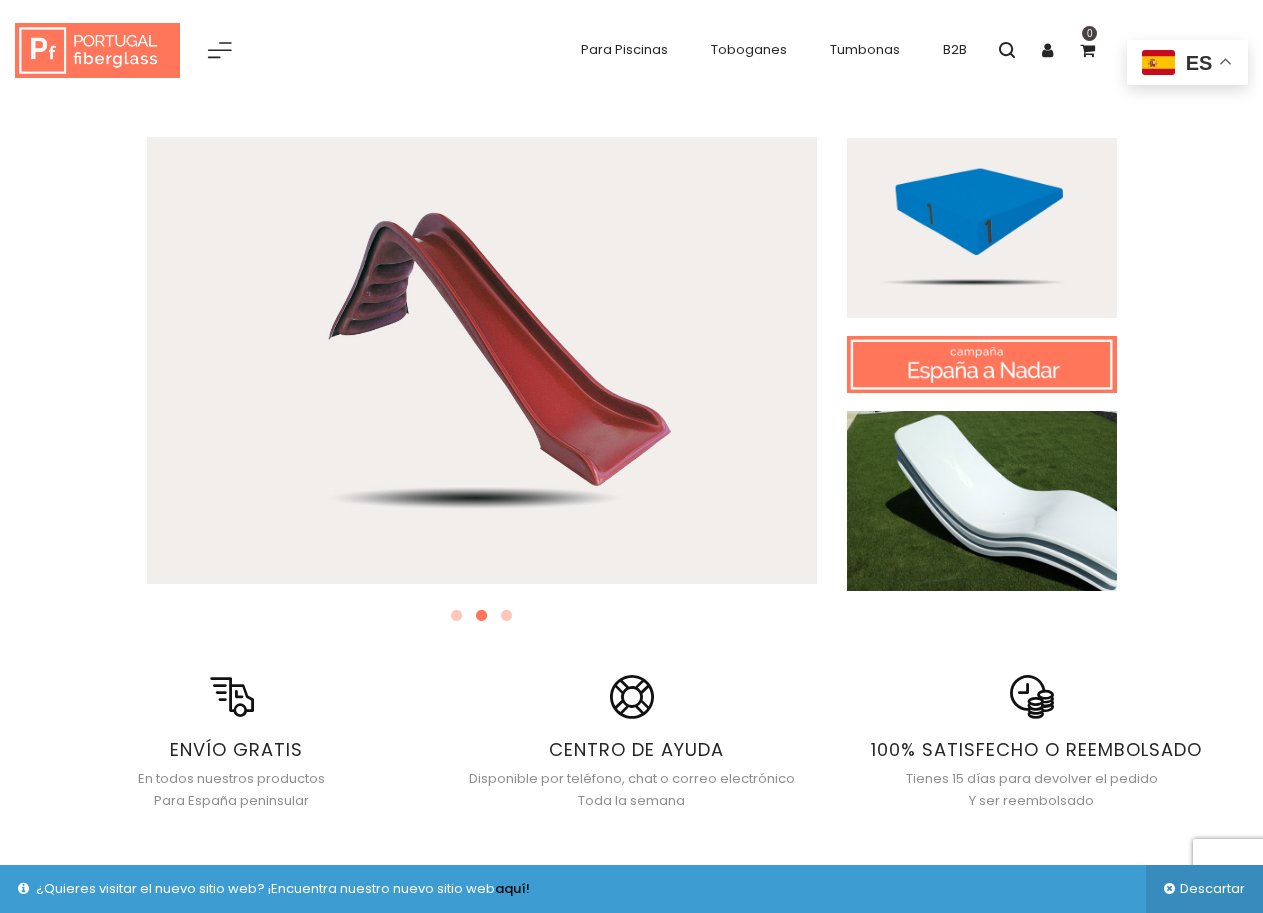 click at bounding box center (97, 51) 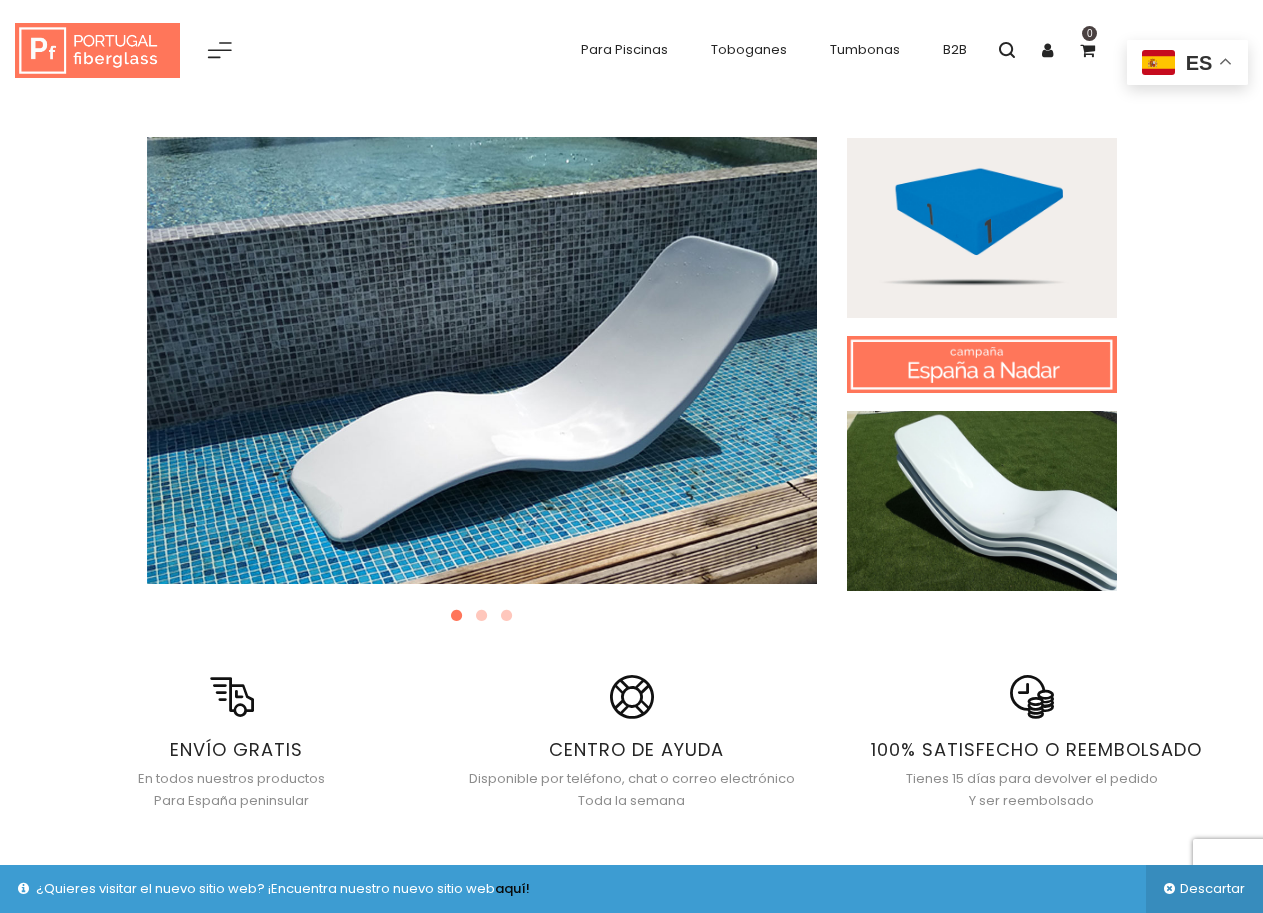 scroll, scrollTop: 0, scrollLeft: 0, axis: both 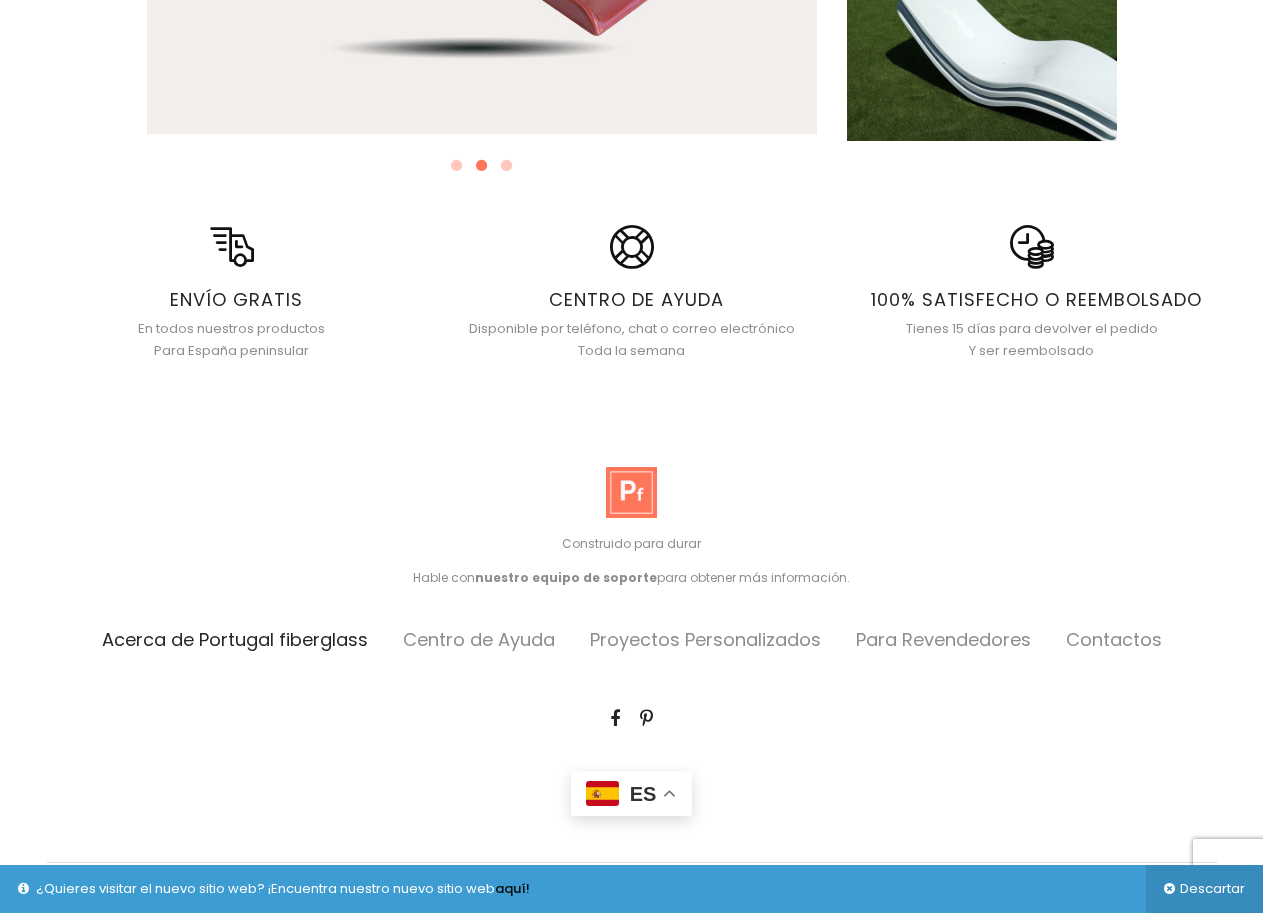 click on "Acerca de Portugal fiberglass" at bounding box center [235, 639] 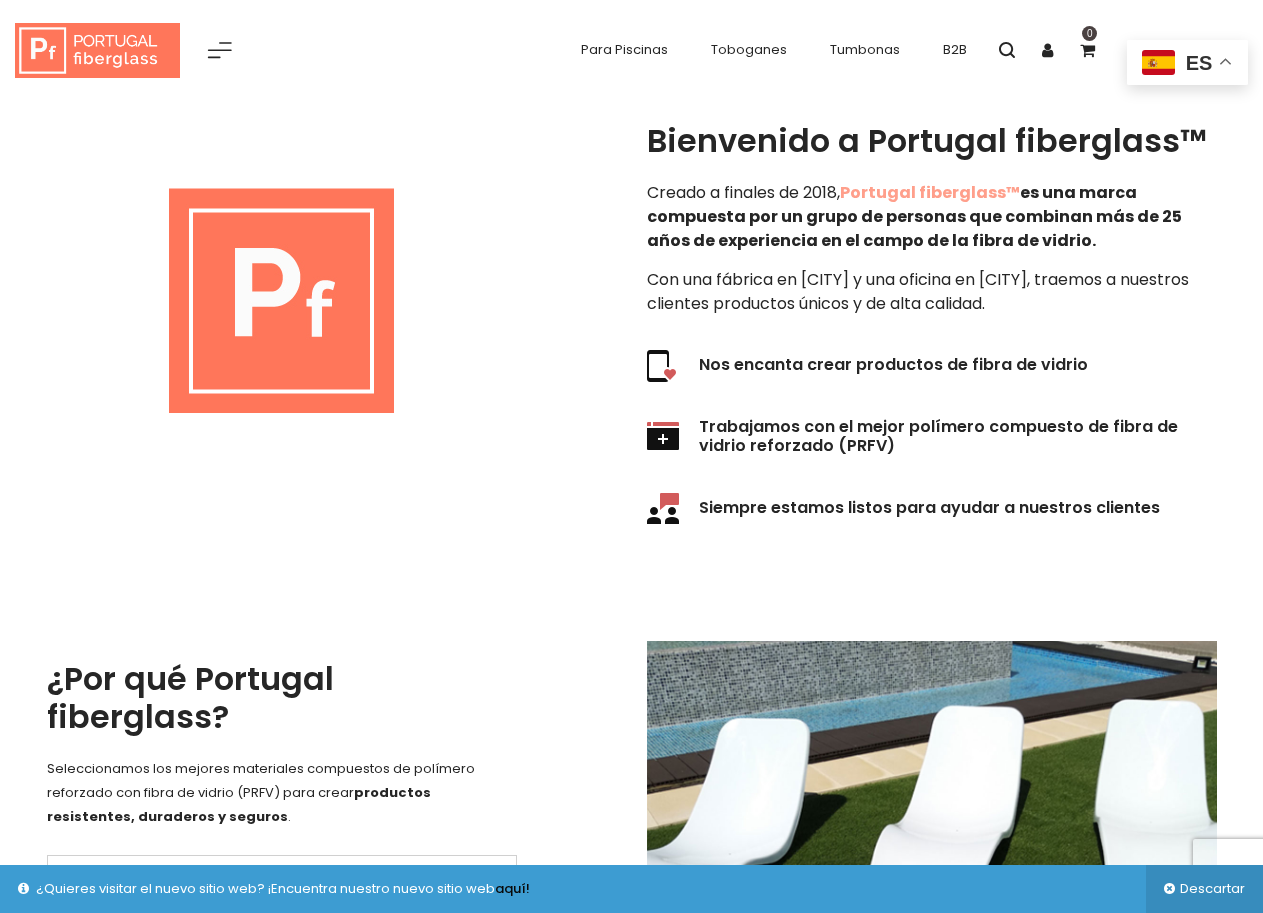scroll, scrollTop: 0, scrollLeft: 0, axis: both 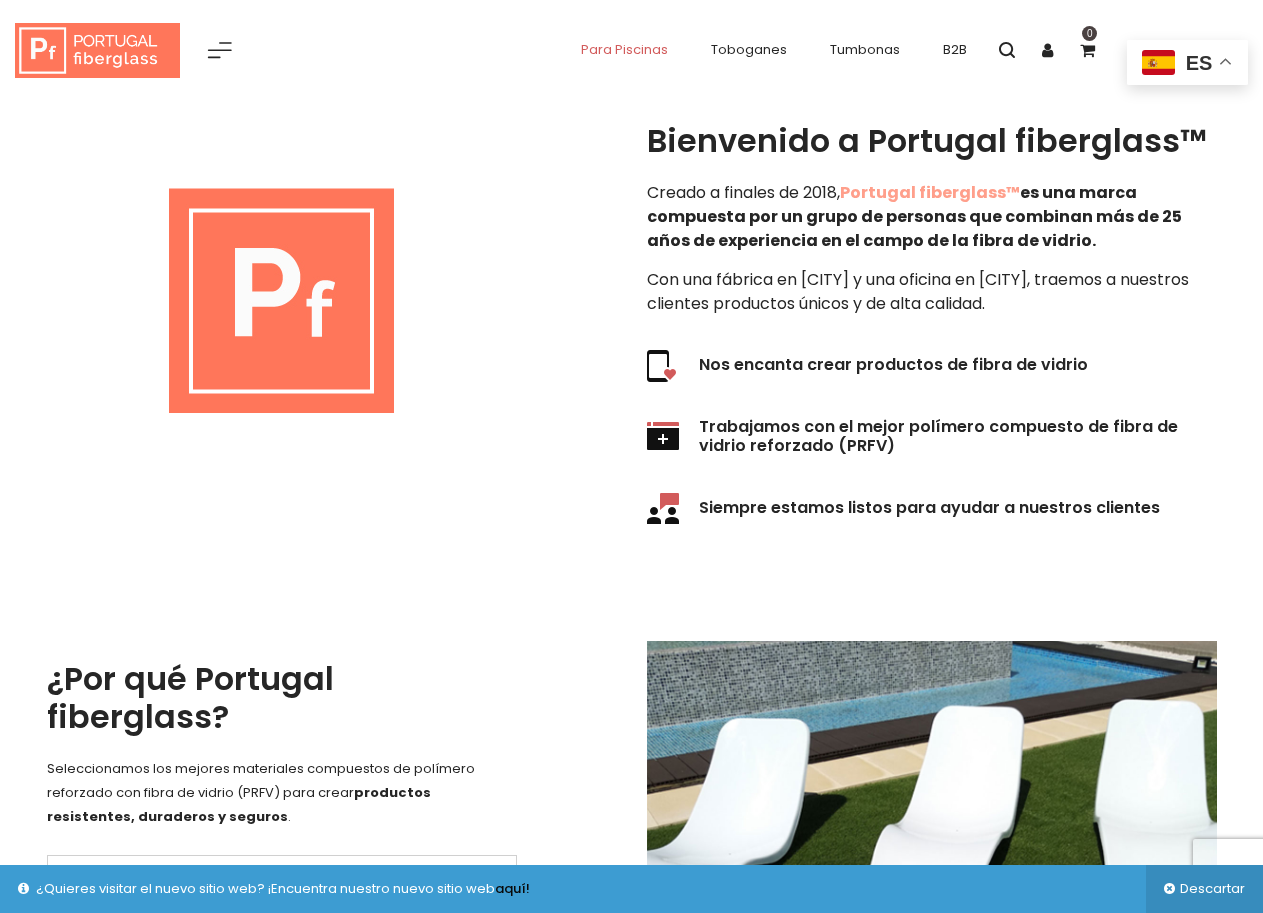 click on "Para Piscinas" at bounding box center [624, 49] 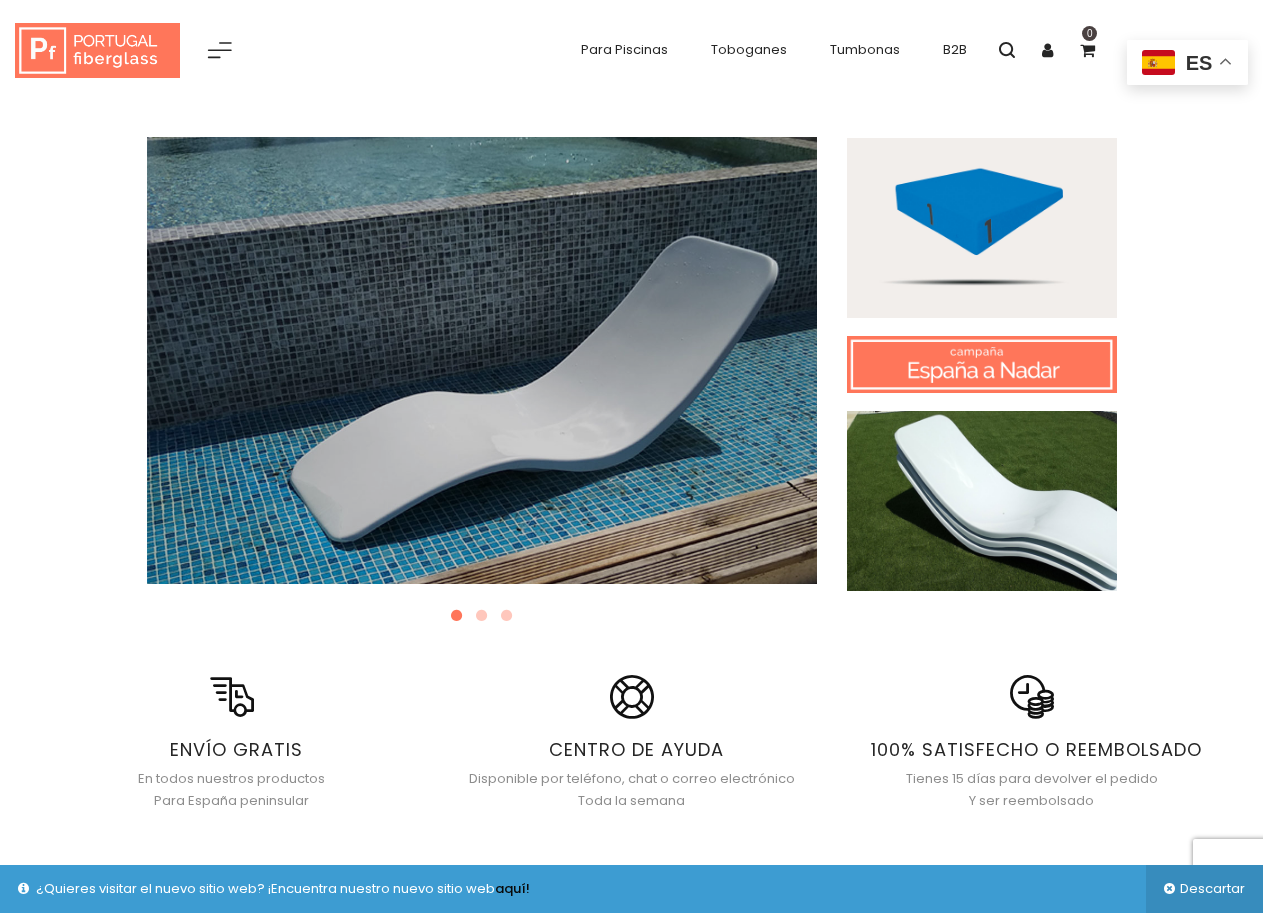 scroll, scrollTop: 0, scrollLeft: 0, axis: both 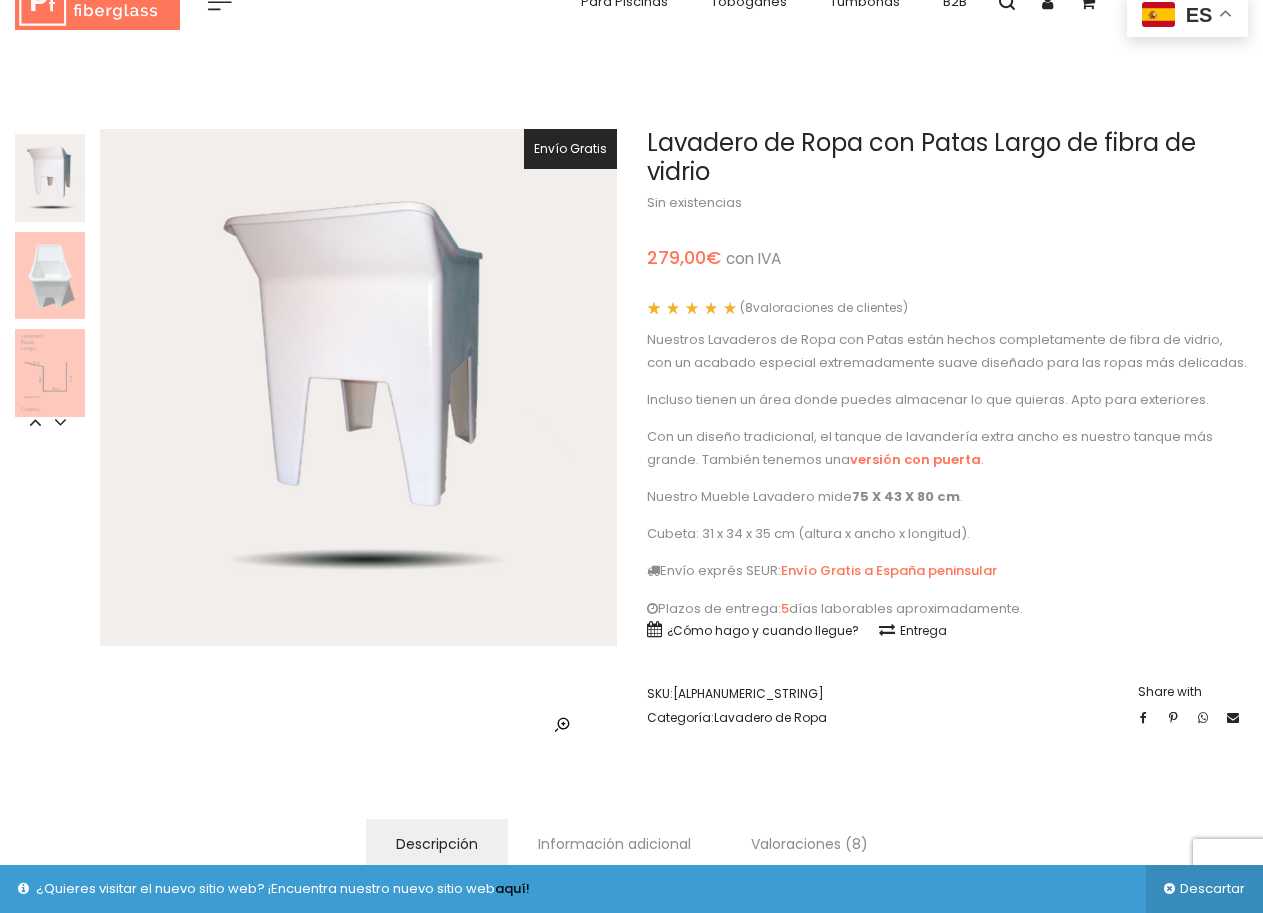 click at bounding box center [50, 373] 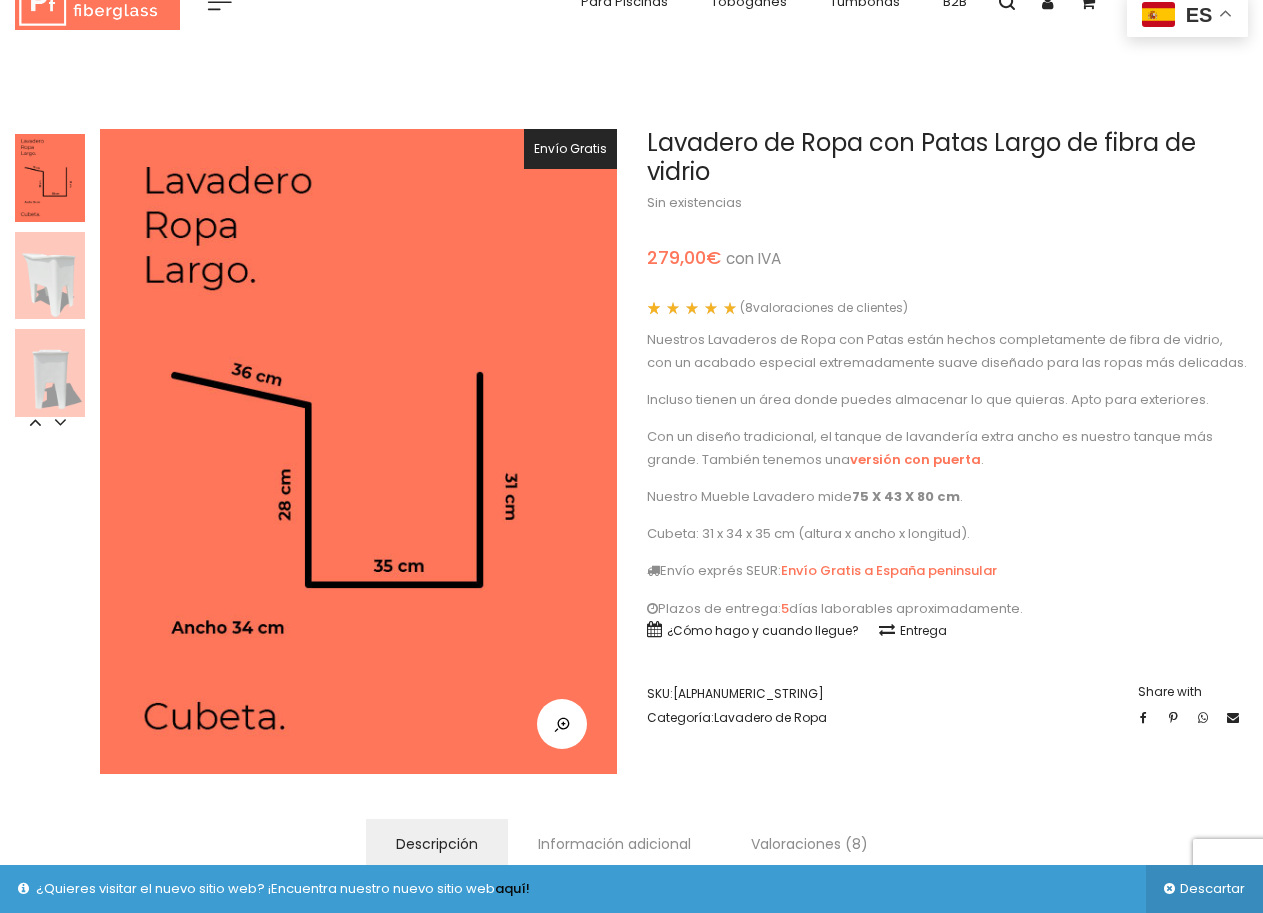 click at bounding box center [50, 276] 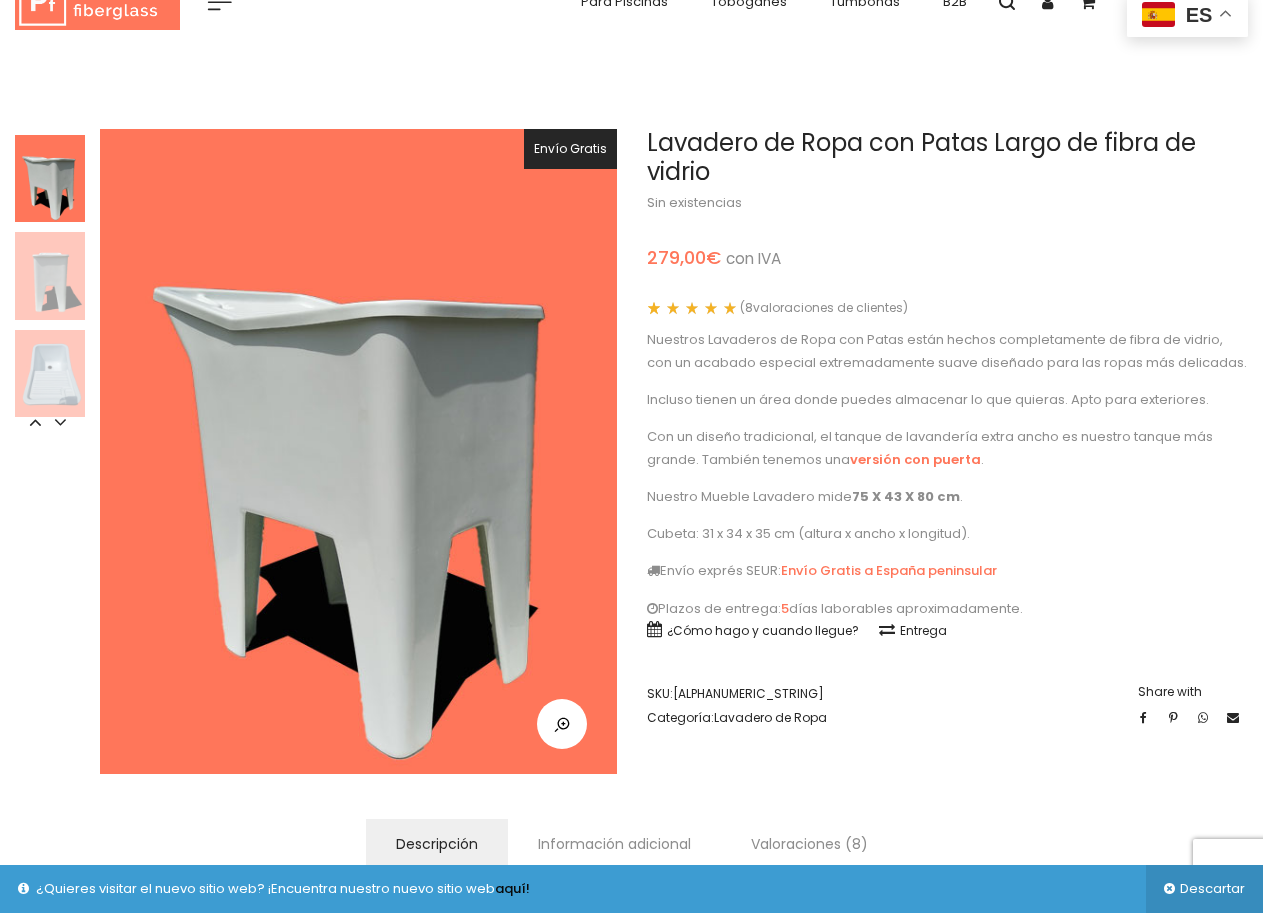 click at bounding box center (50, 374) 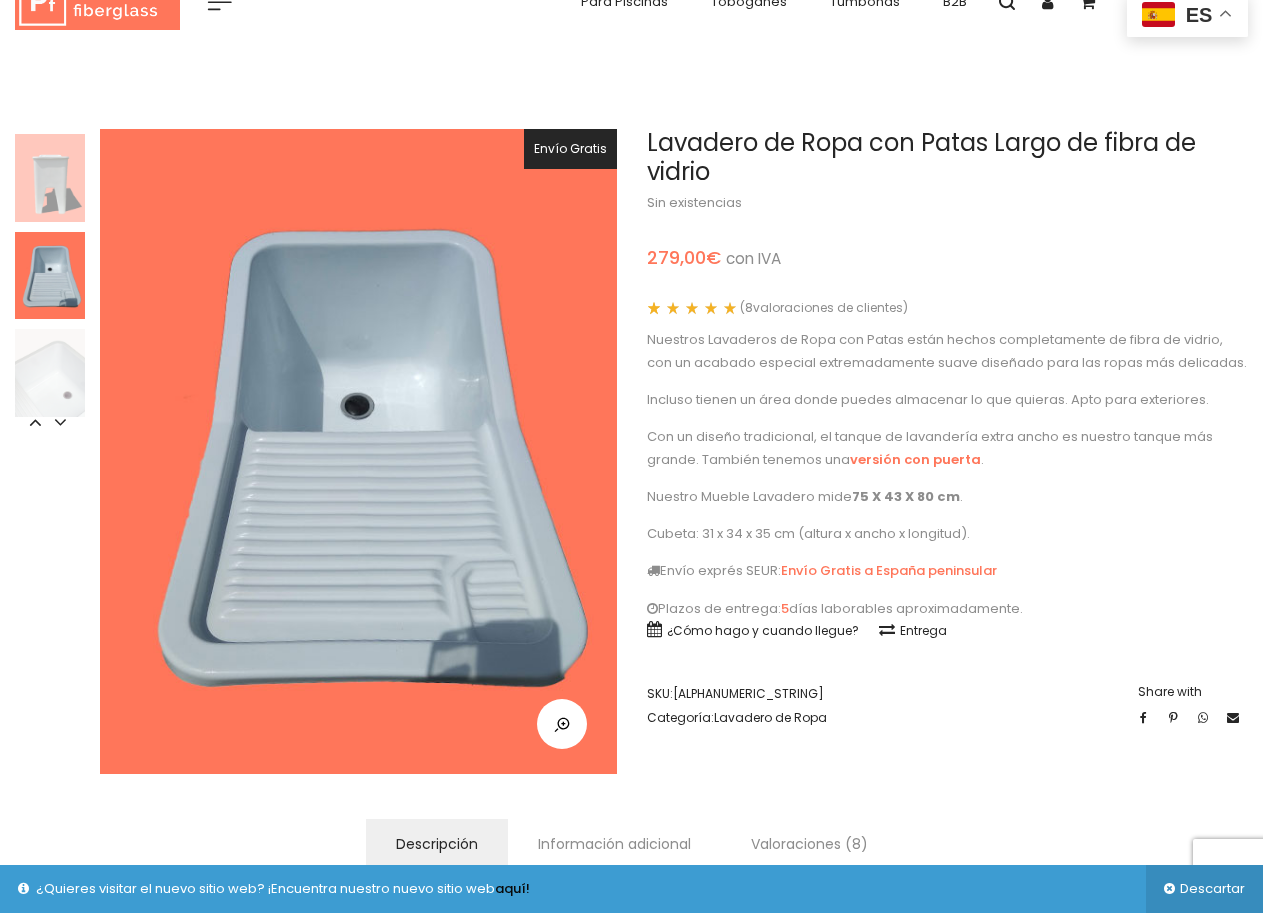 click at bounding box center [50, 178] 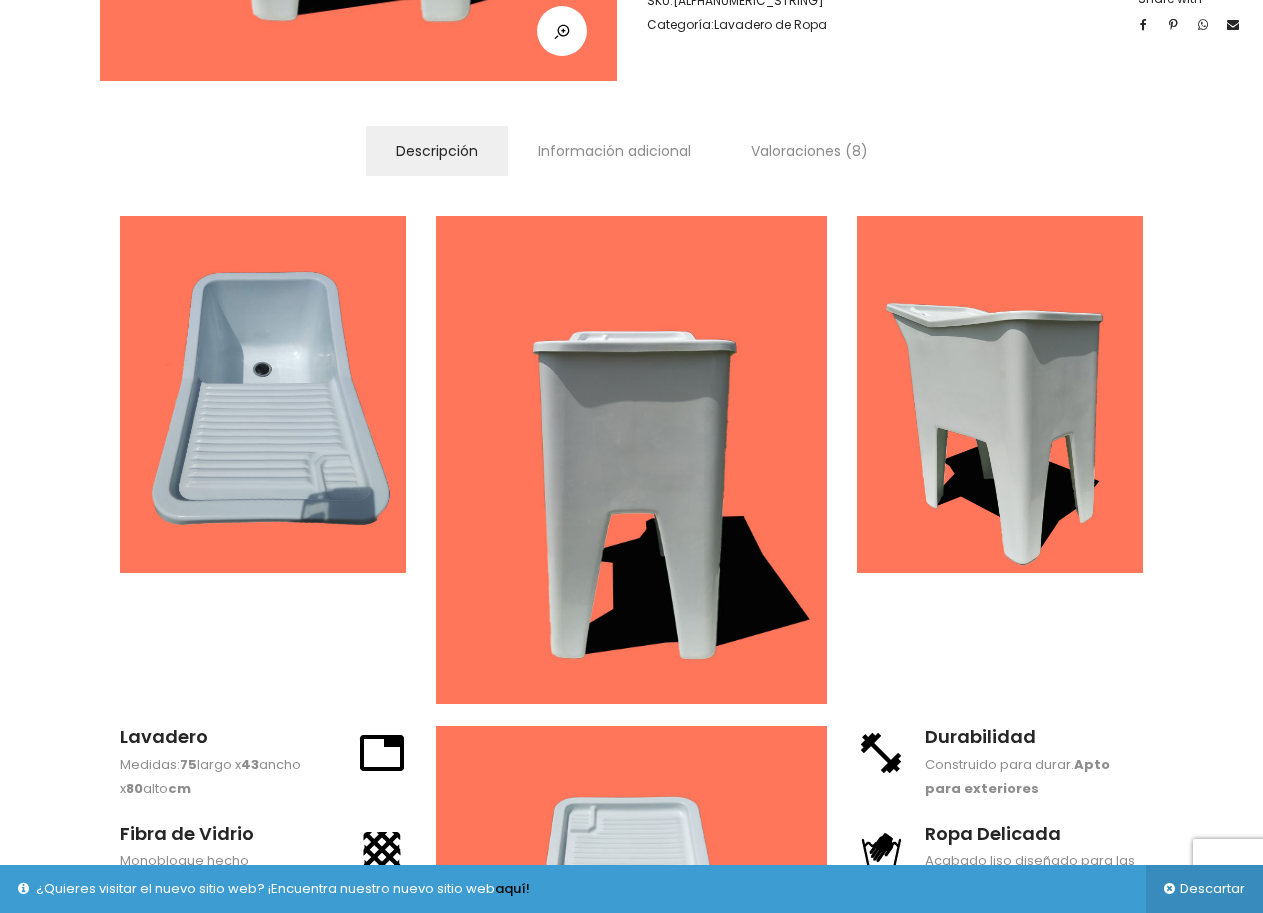scroll, scrollTop: 748, scrollLeft: 0, axis: vertical 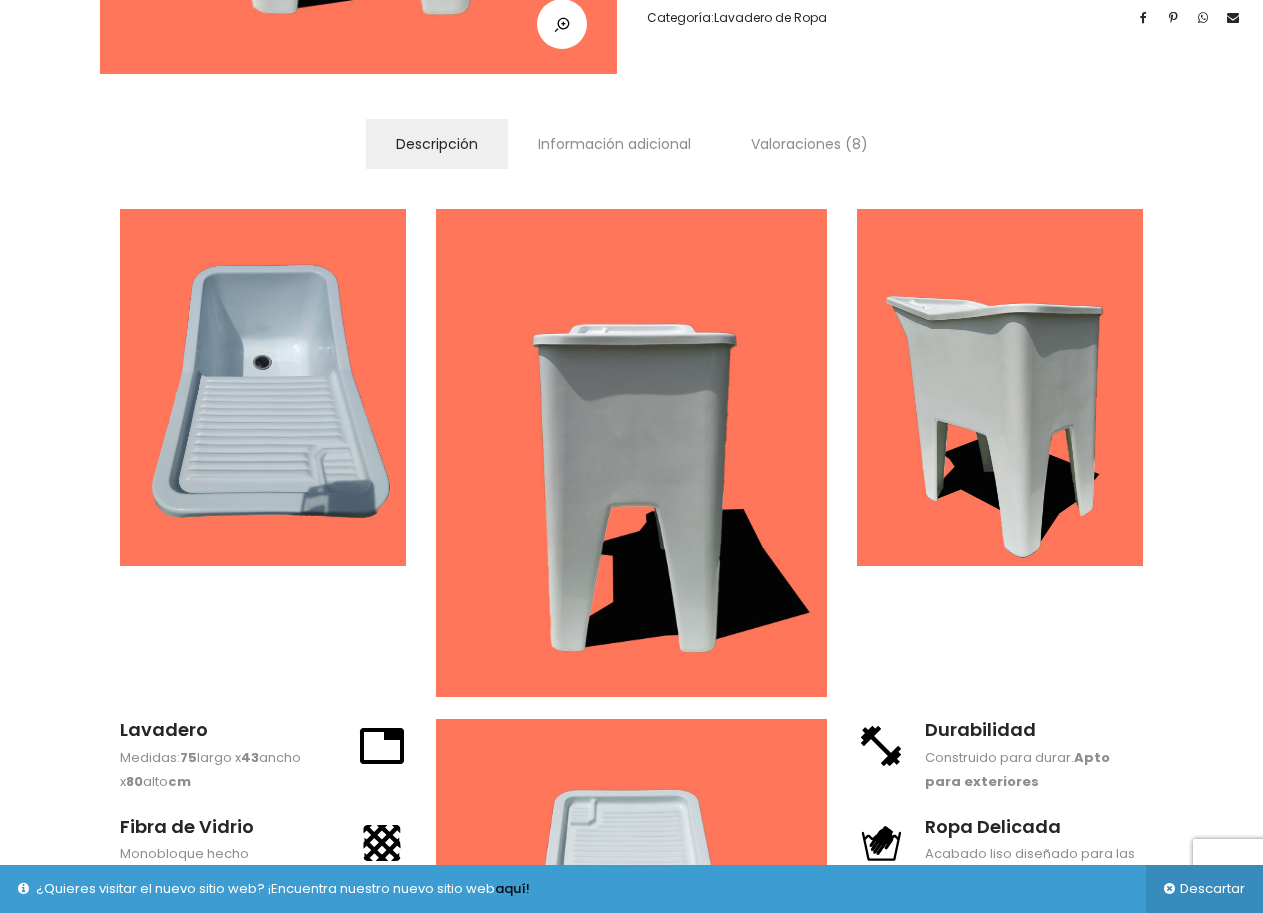 click at bounding box center [263, 387] 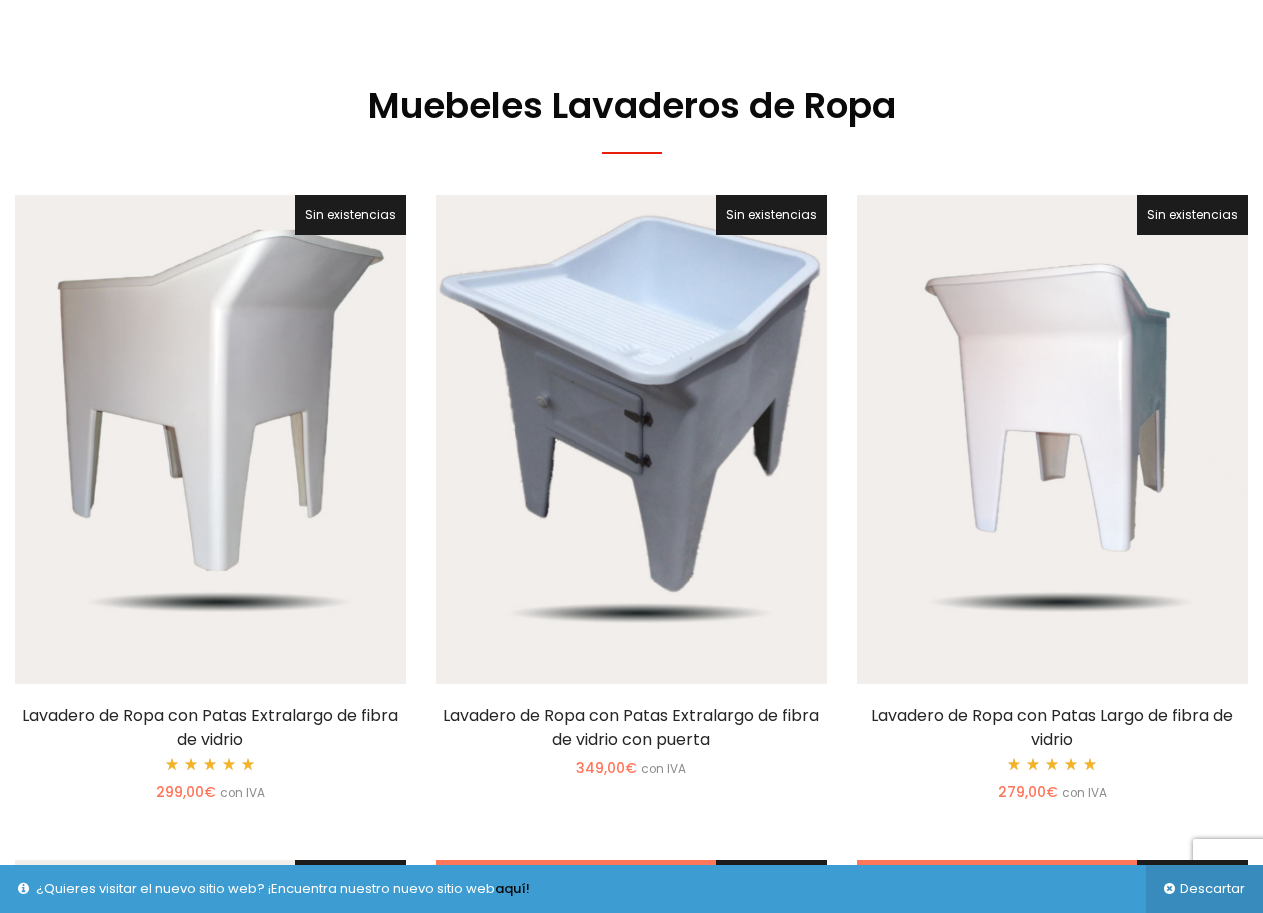 scroll, scrollTop: 3262, scrollLeft: 0, axis: vertical 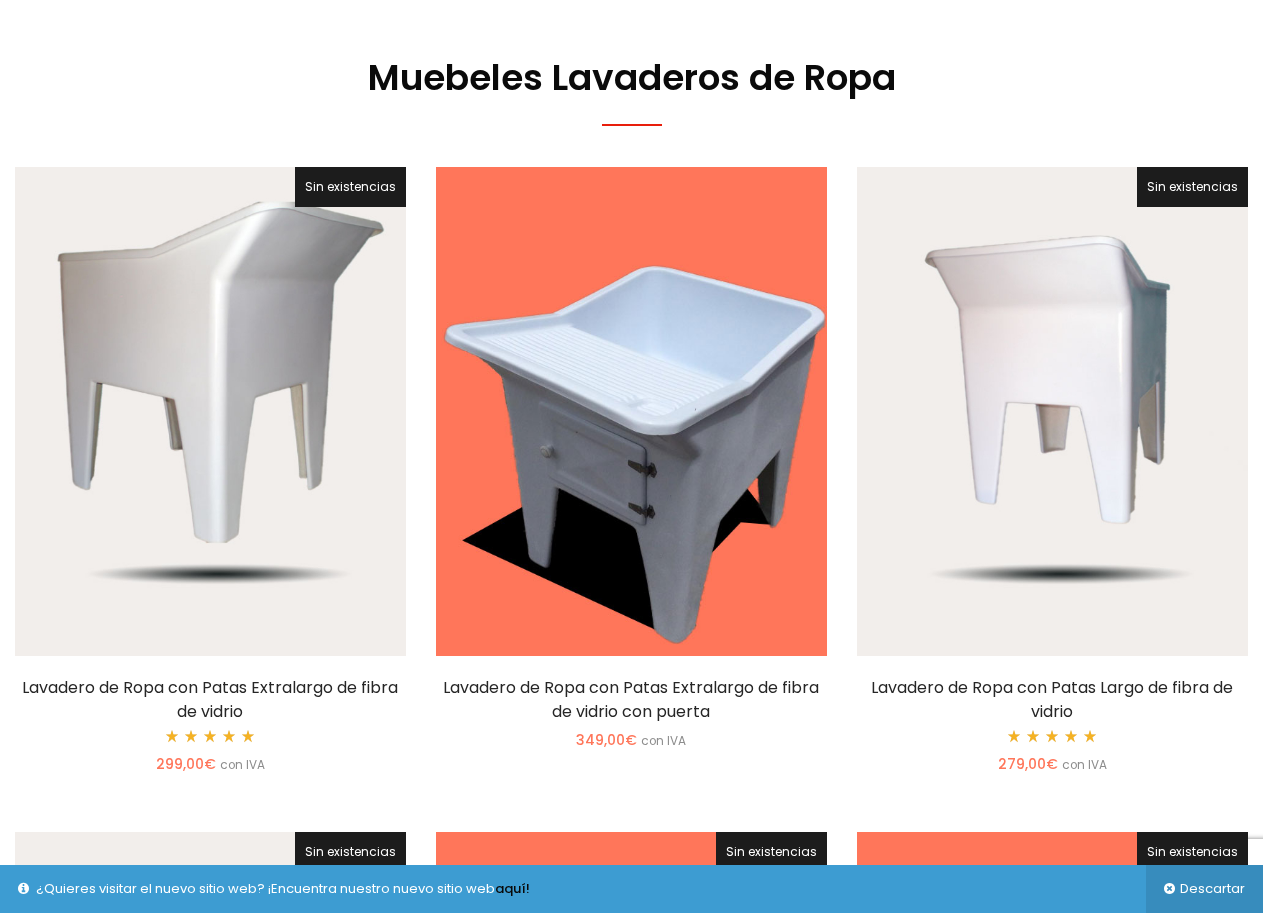 click at bounding box center (631, 411) 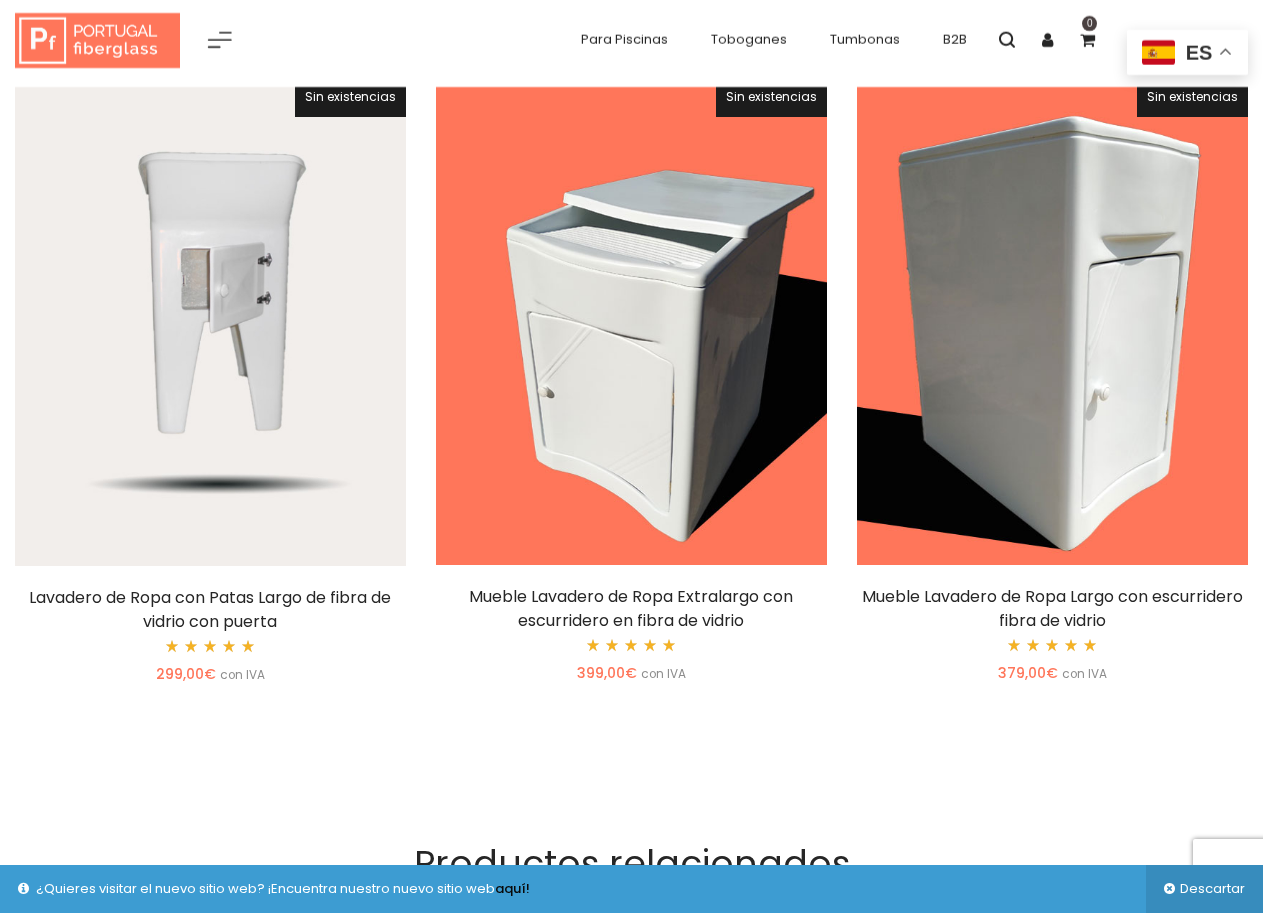 scroll, scrollTop: 4003, scrollLeft: 0, axis: vertical 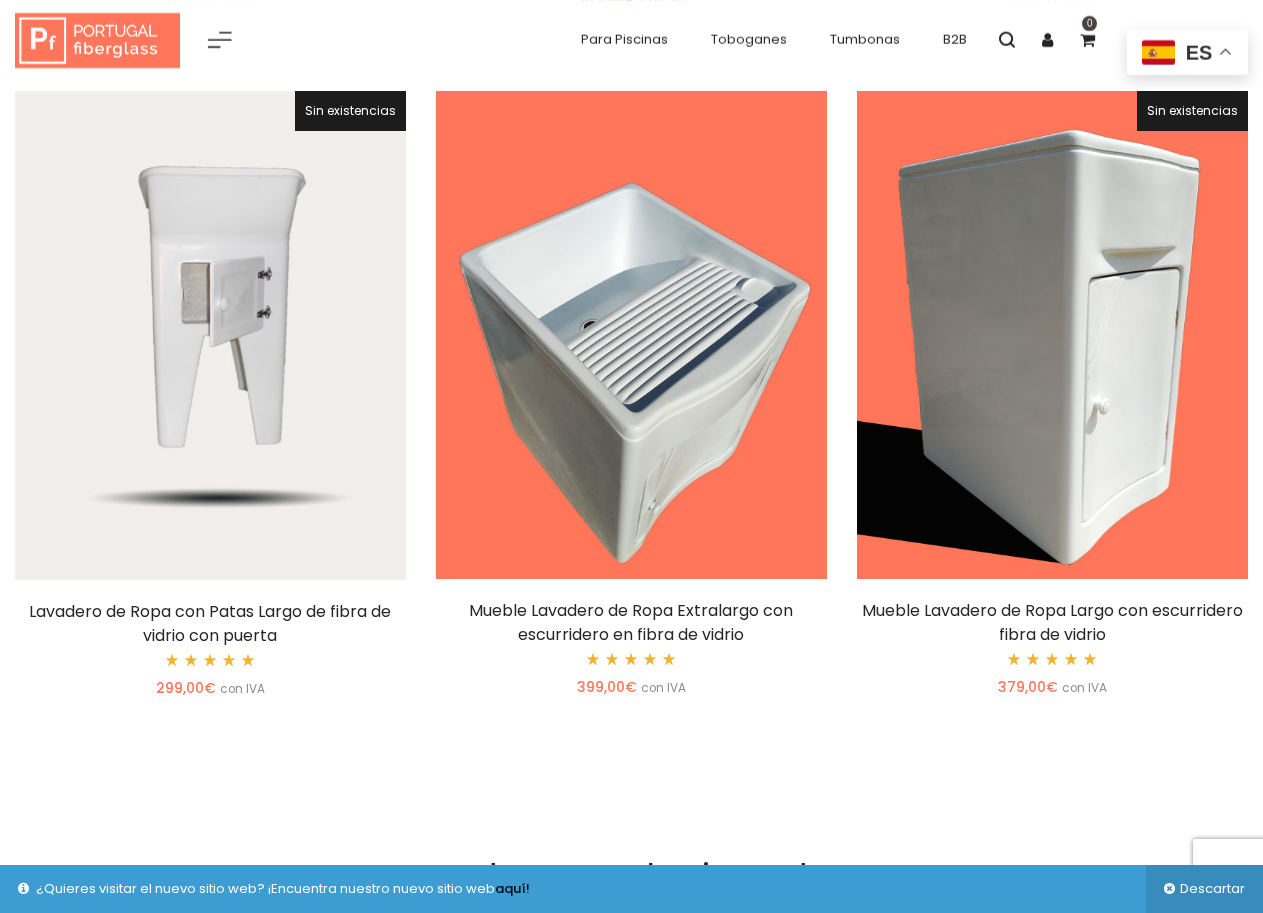 click at bounding box center (631, 335) 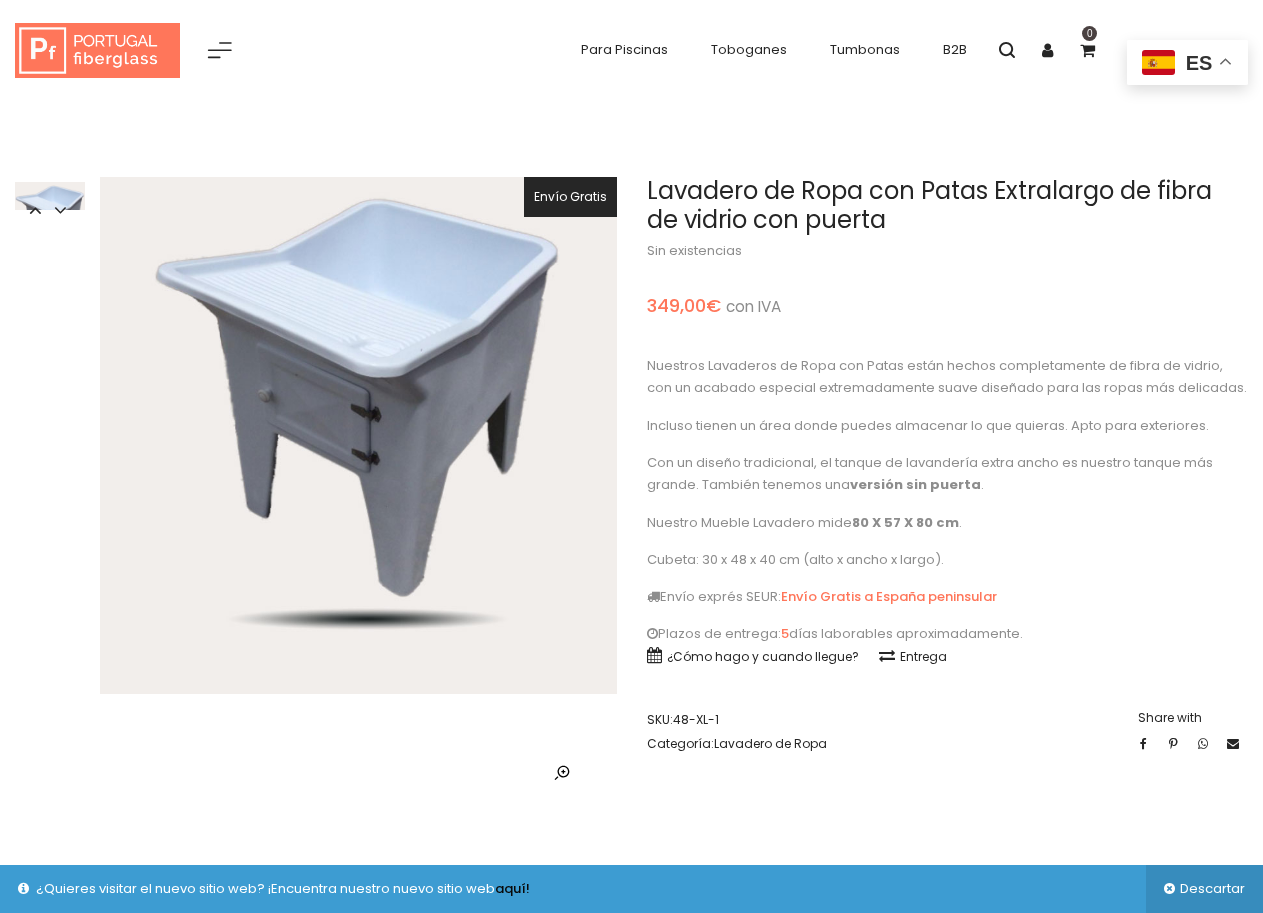 scroll, scrollTop: 0, scrollLeft: 0, axis: both 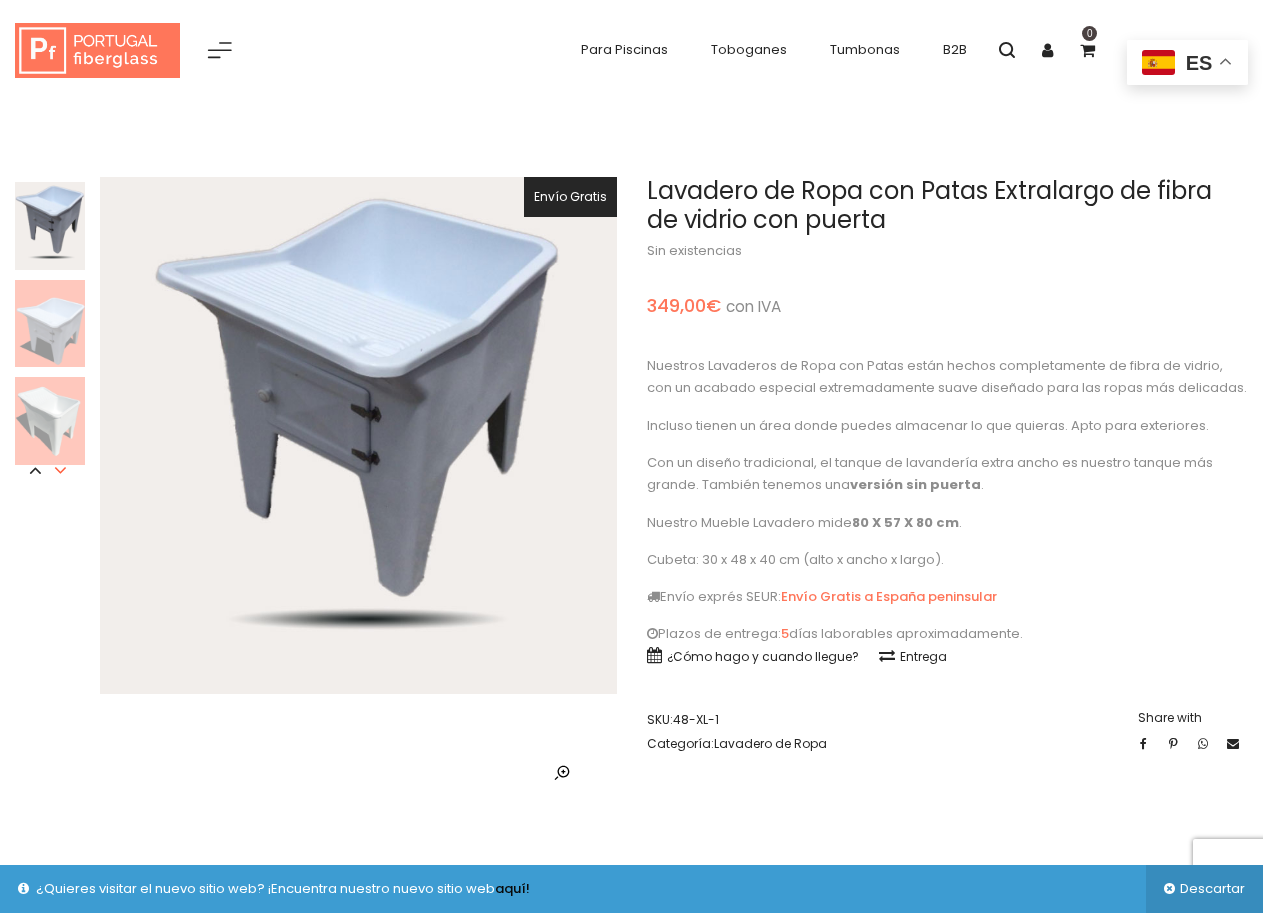 click at bounding box center (60, 470) 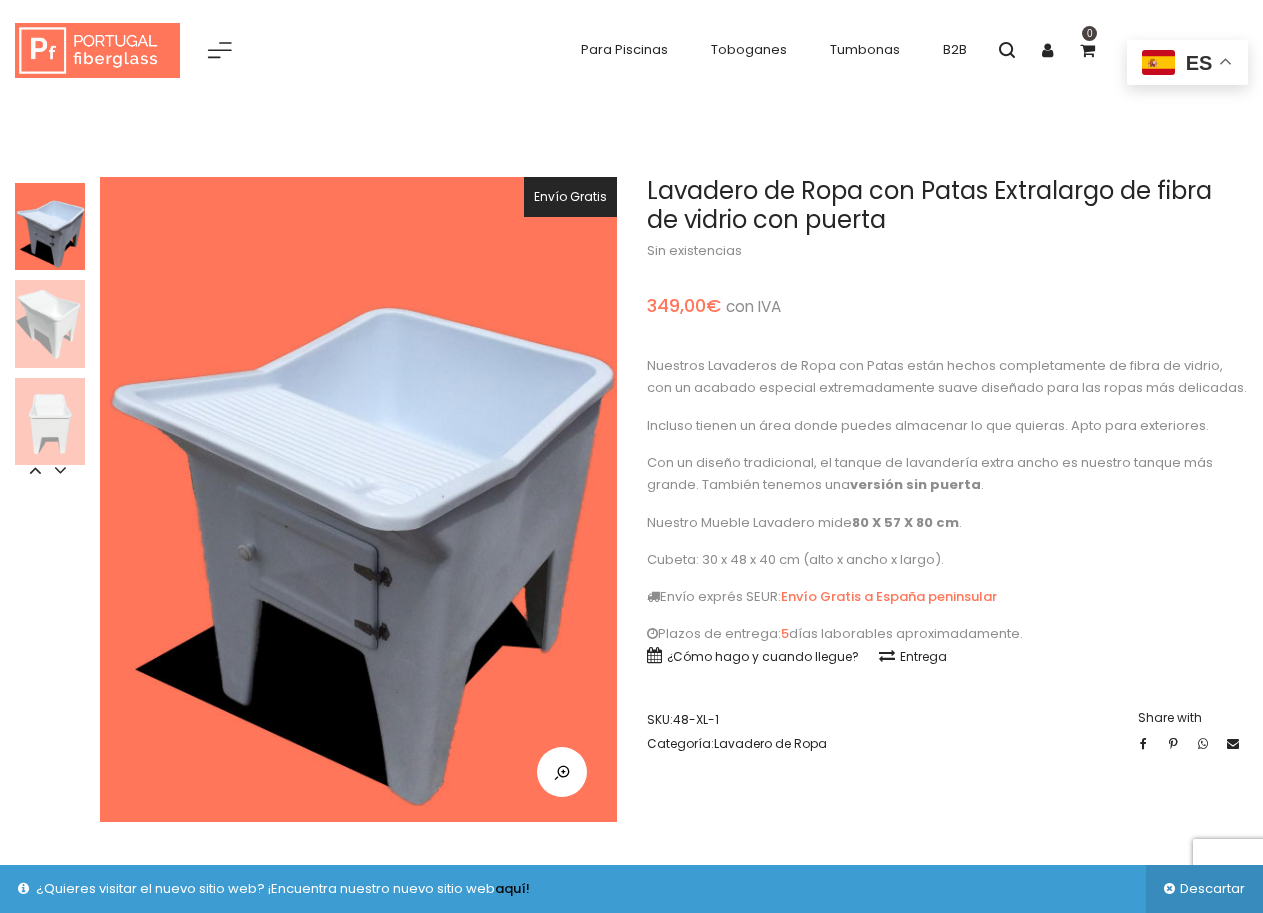 click at bounding box center [50, 422] 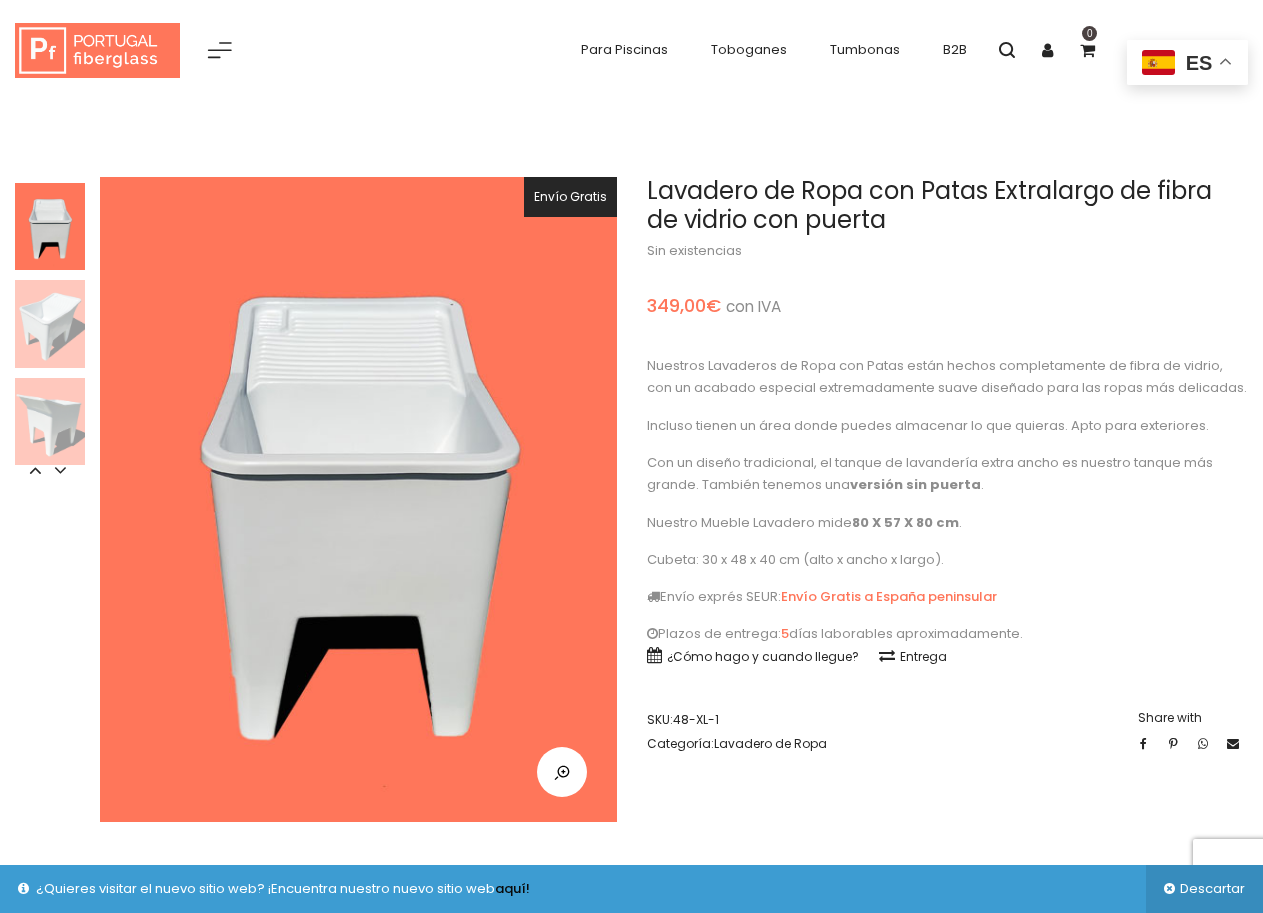 click at bounding box center (50, 324) 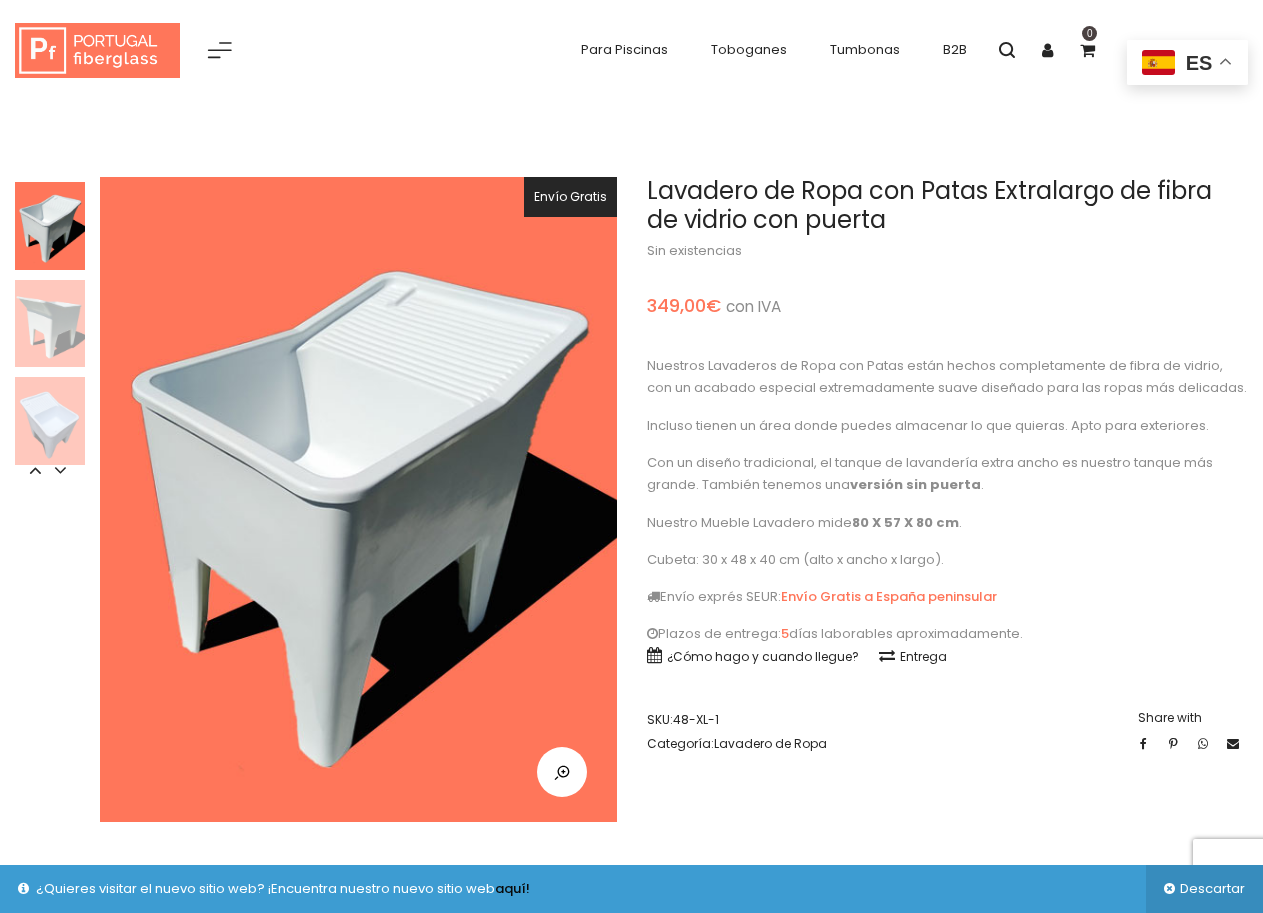 click at bounding box center (50, 324) 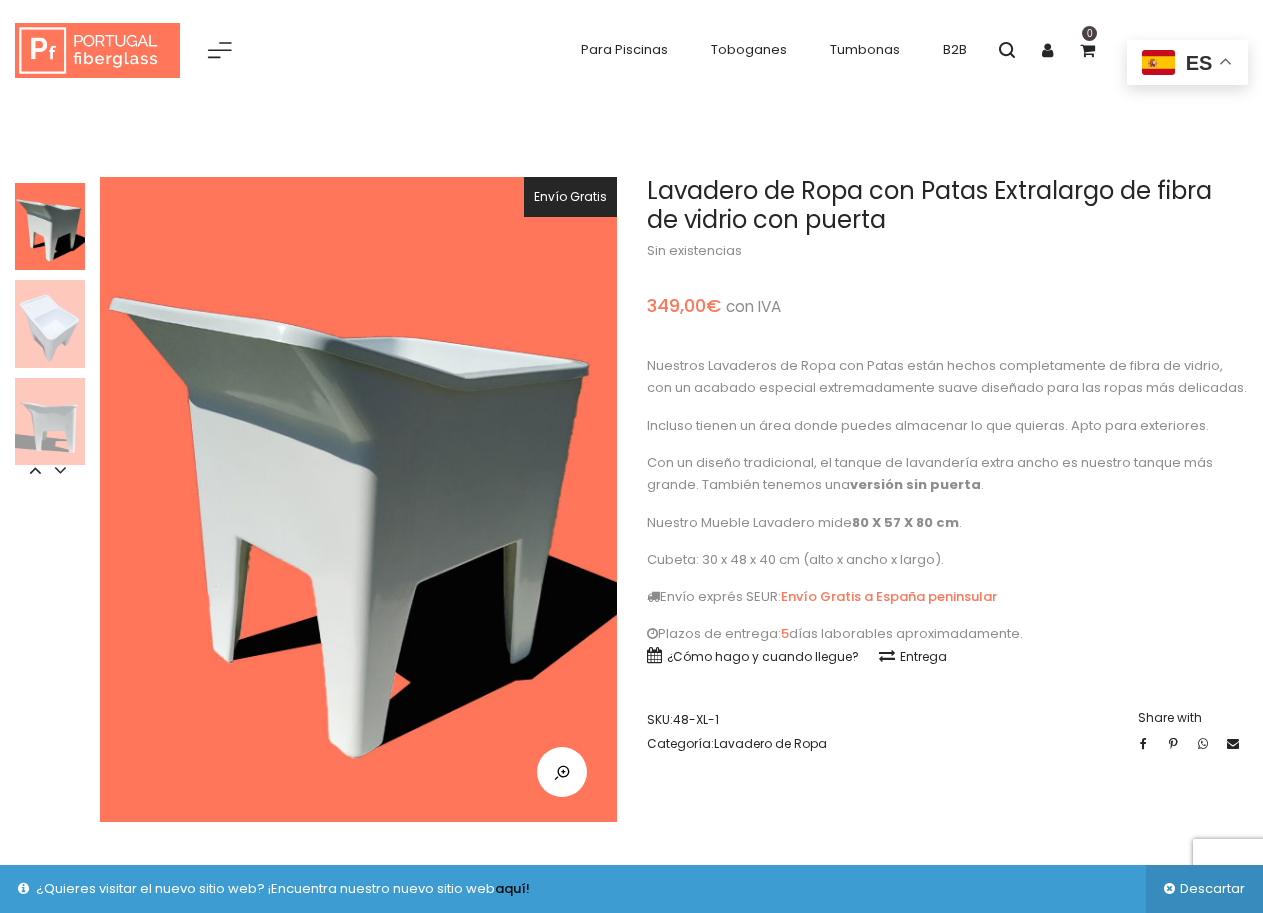 click at bounding box center [50, 227] 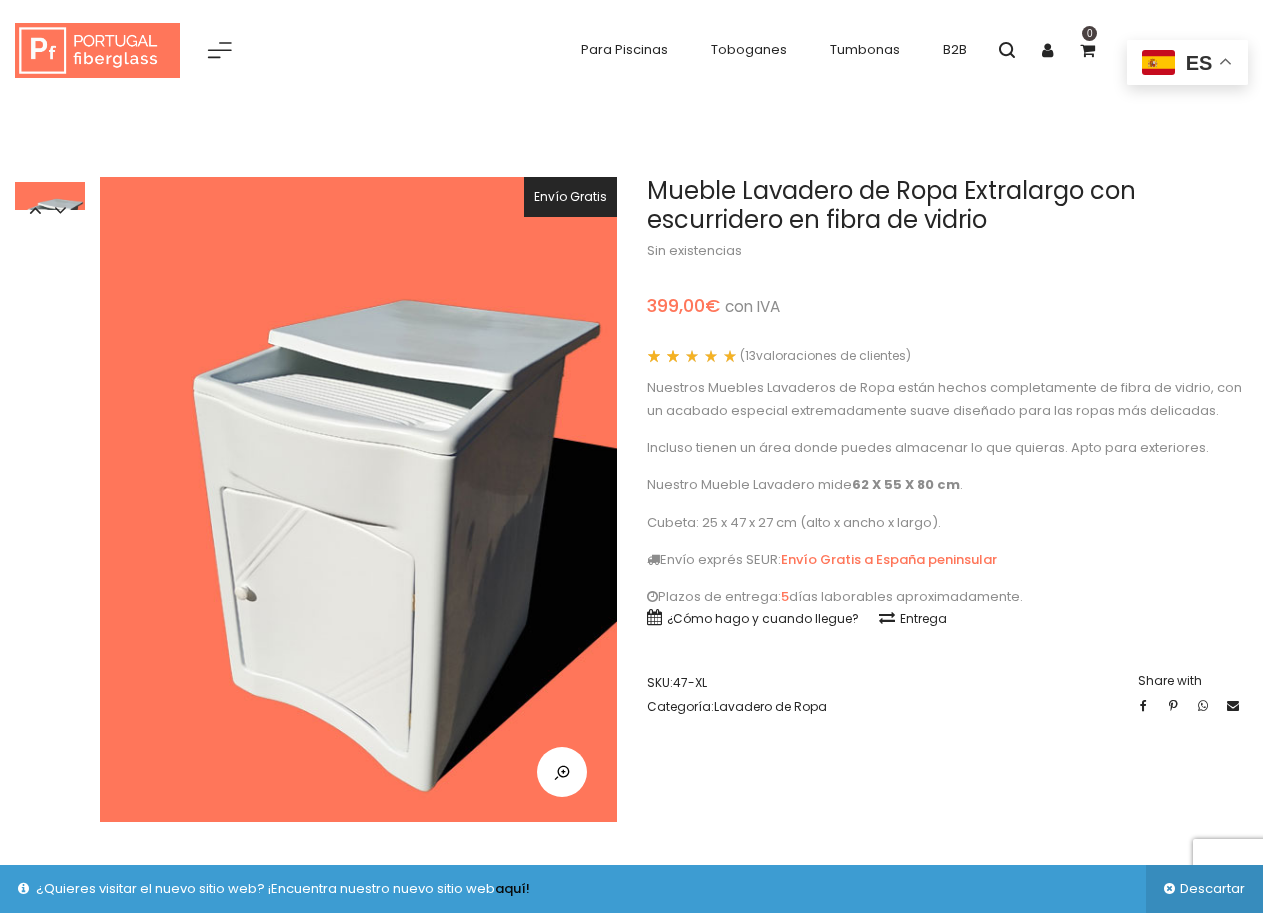 scroll, scrollTop: 0, scrollLeft: 0, axis: both 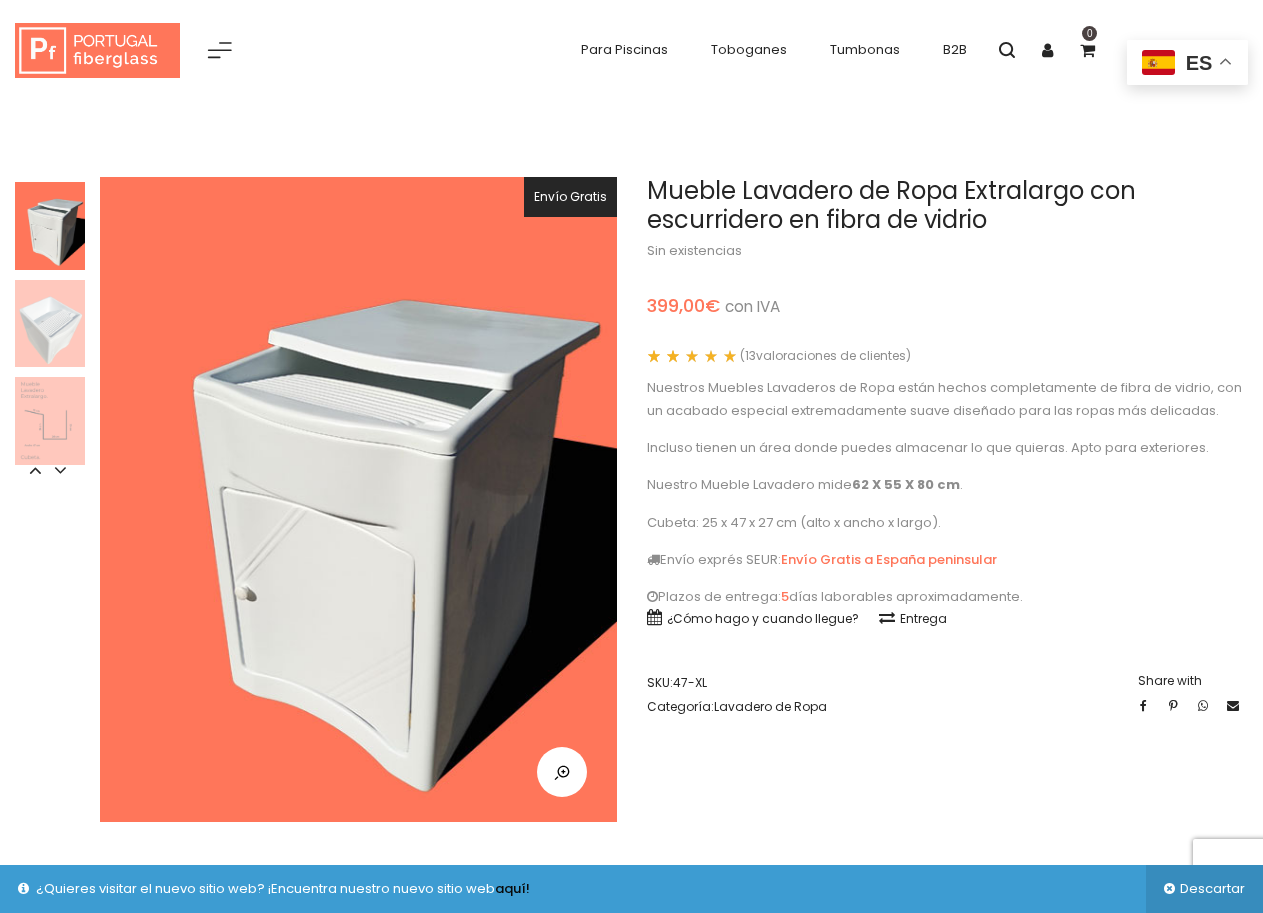 click at bounding box center (50, 421) 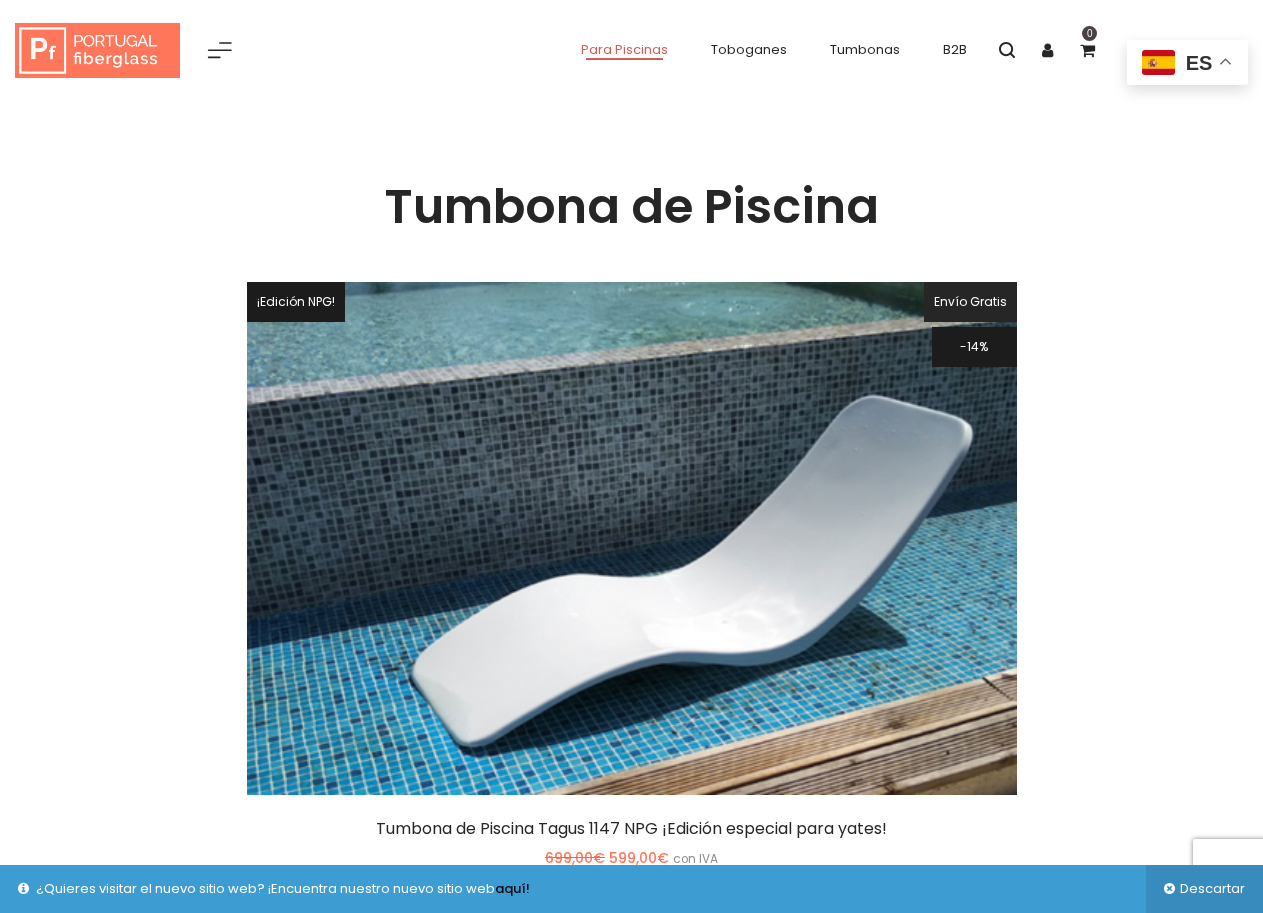 scroll, scrollTop: 0, scrollLeft: 0, axis: both 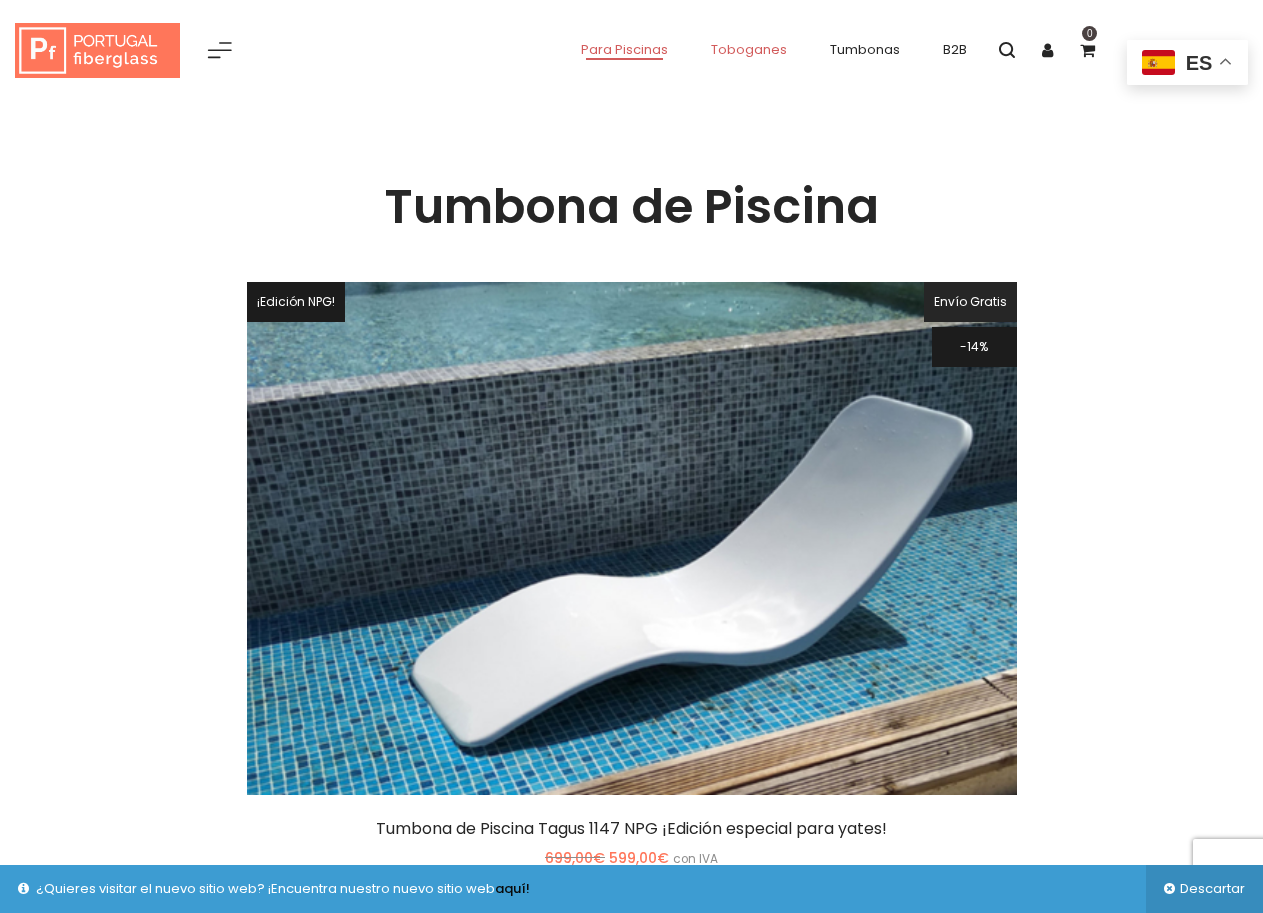 click on "Toboganes" at bounding box center (749, 49) 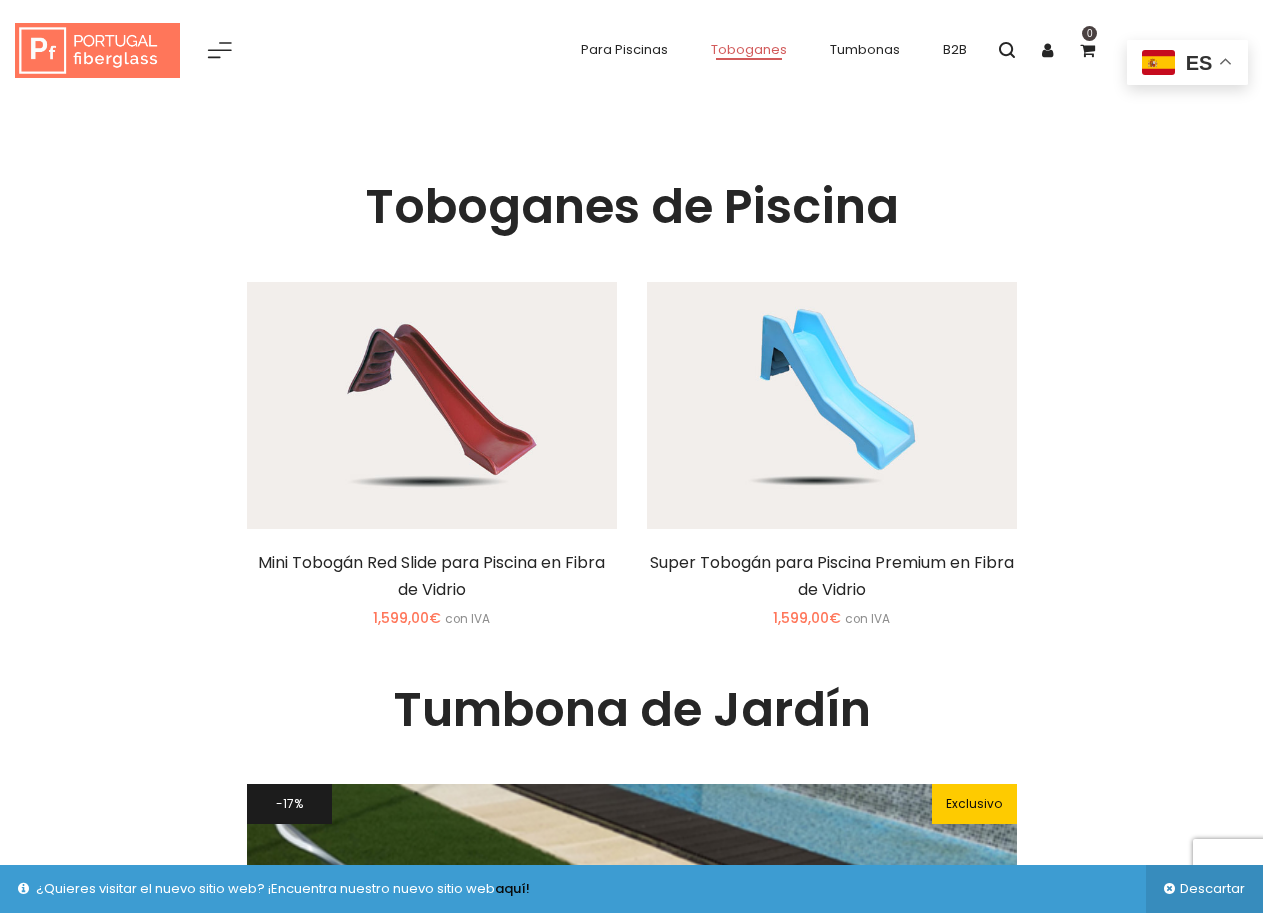scroll, scrollTop: 0, scrollLeft: 0, axis: both 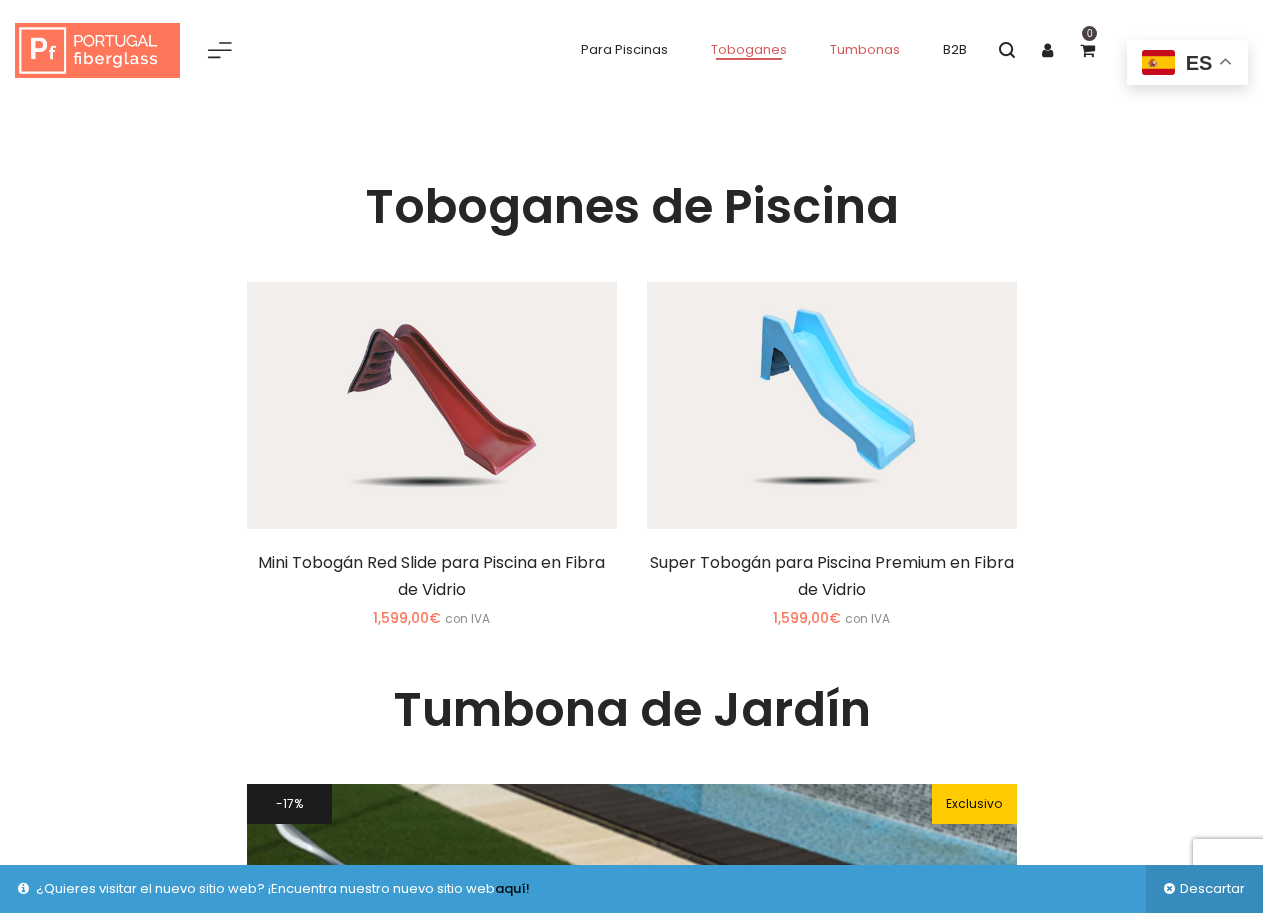 click on "Tumbonas" at bounding box center (865, 49) 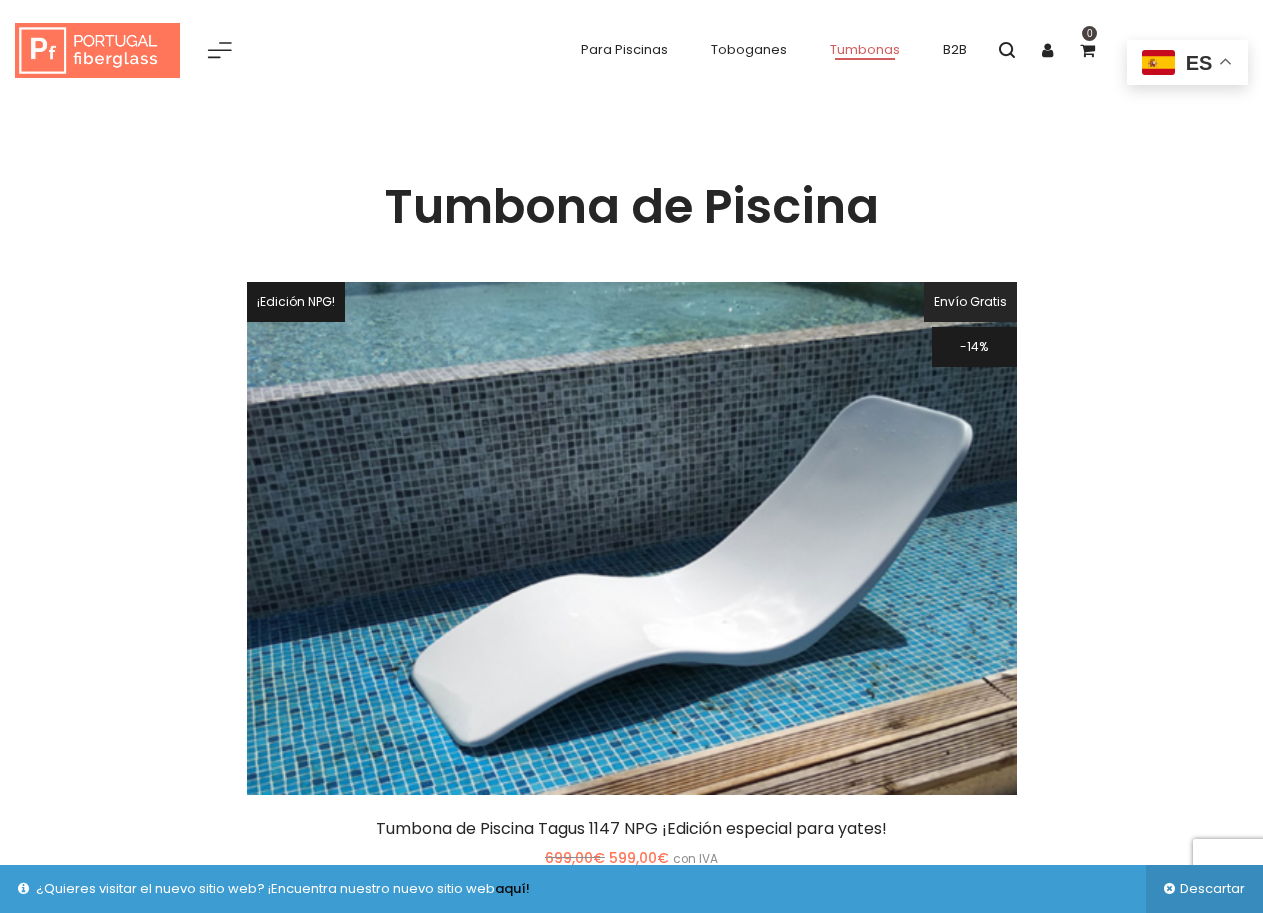scroll, scrollTop: 0, scrollLeft: 0, axis: both 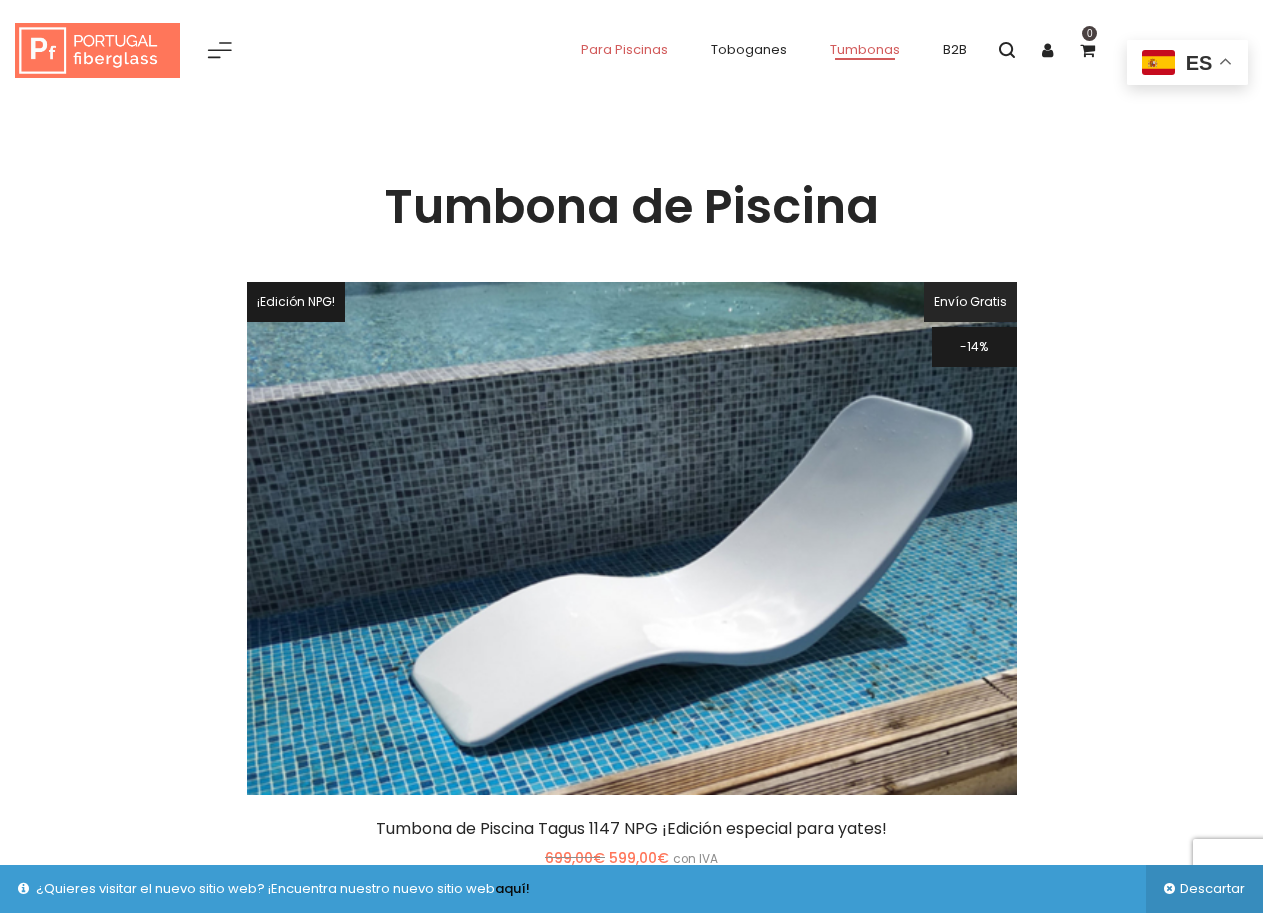 click on "Para Piscinas" at bounding box center [624, 49] 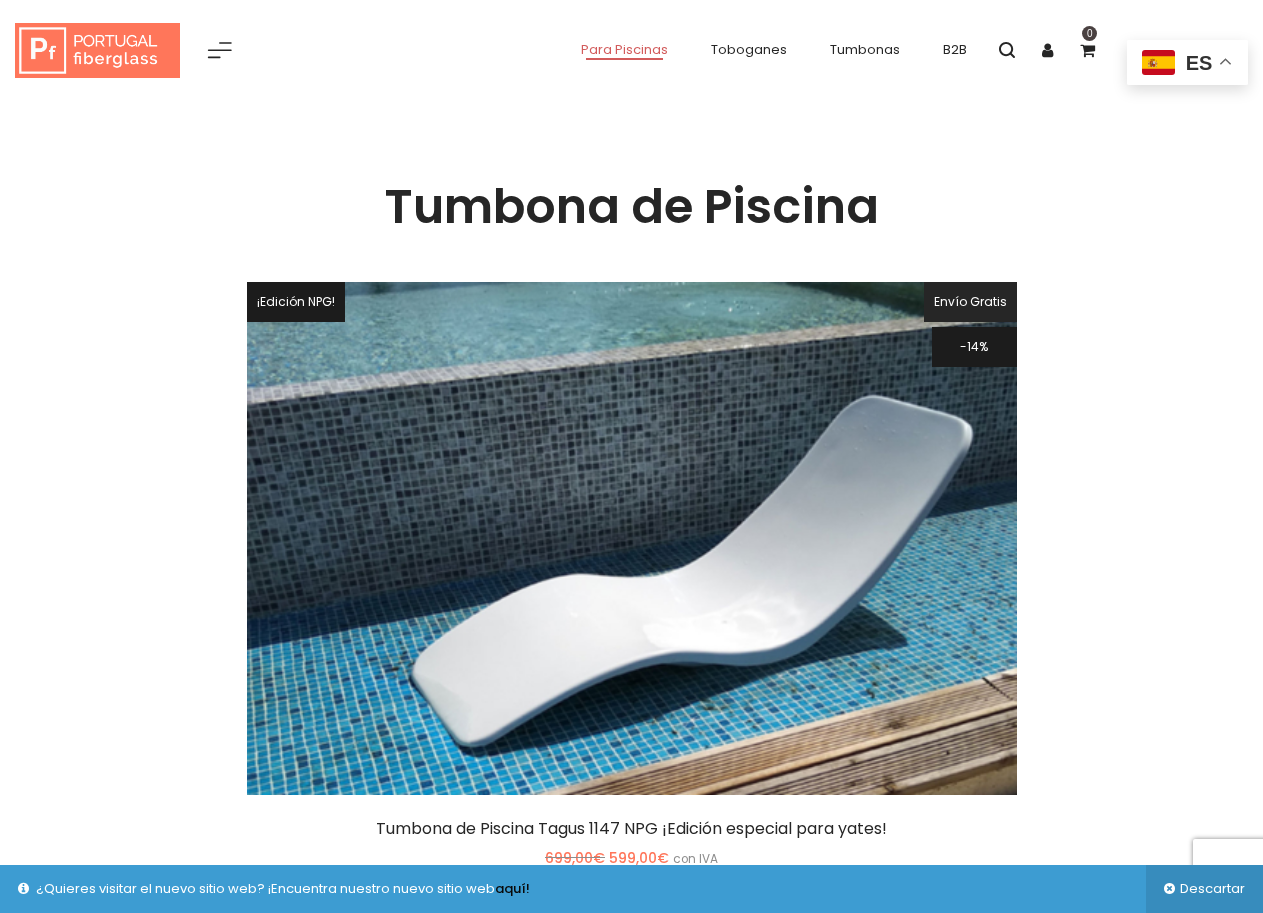 scroll, scrollTop: 0, scrollLeft: 0, axis: both 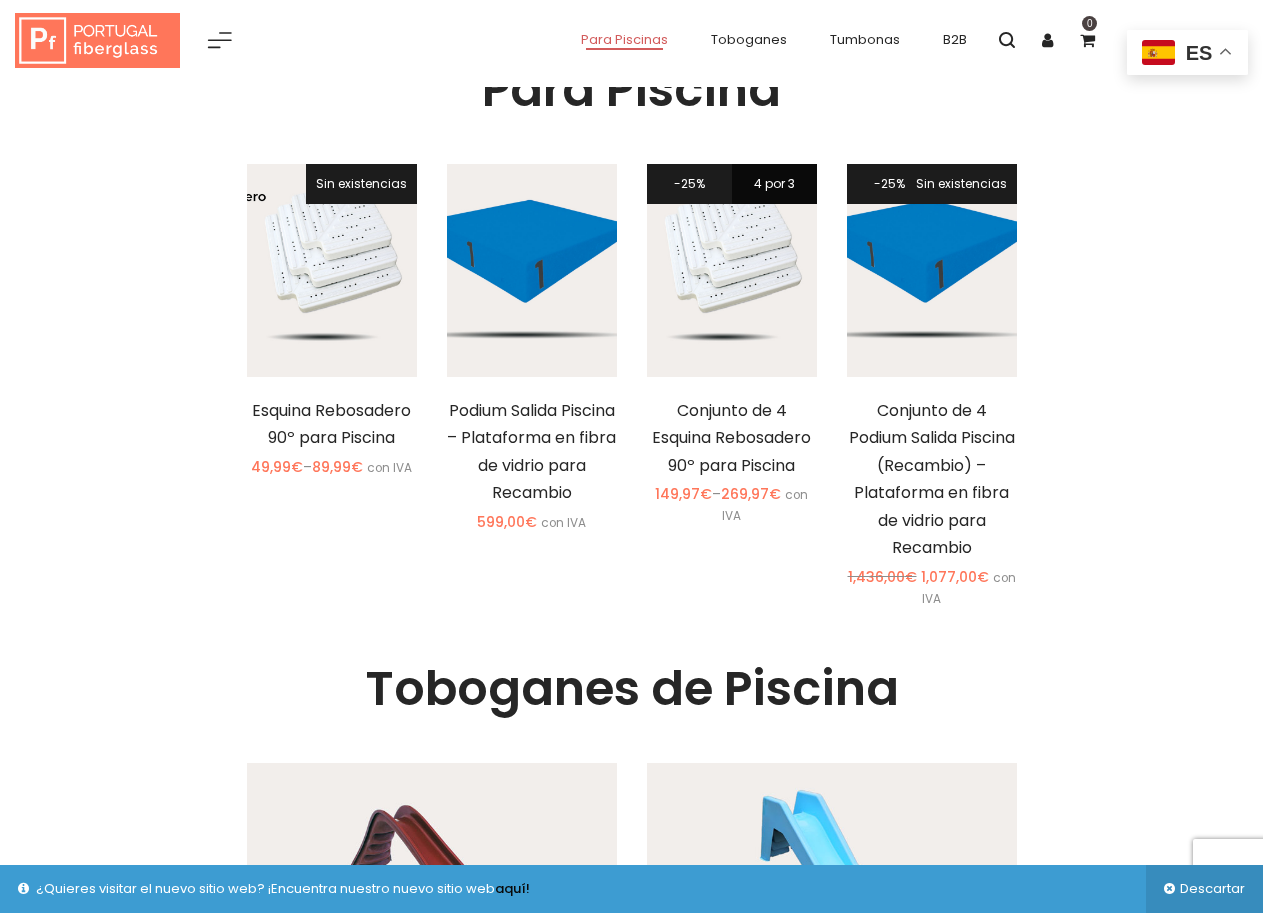 click at bounding box center (532, 270) 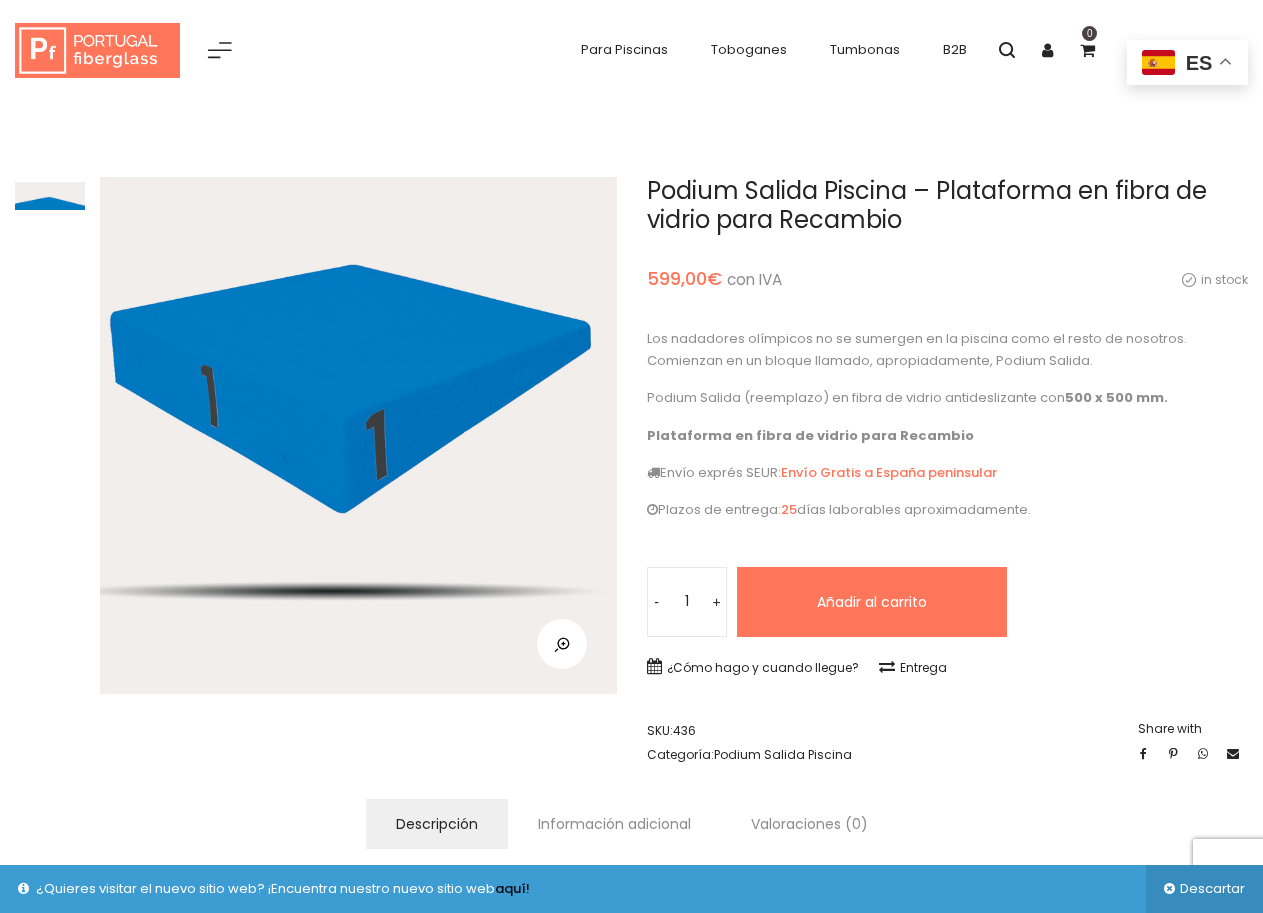 scroll, scrollTop: 0, scrollLeft: 0, axis: both 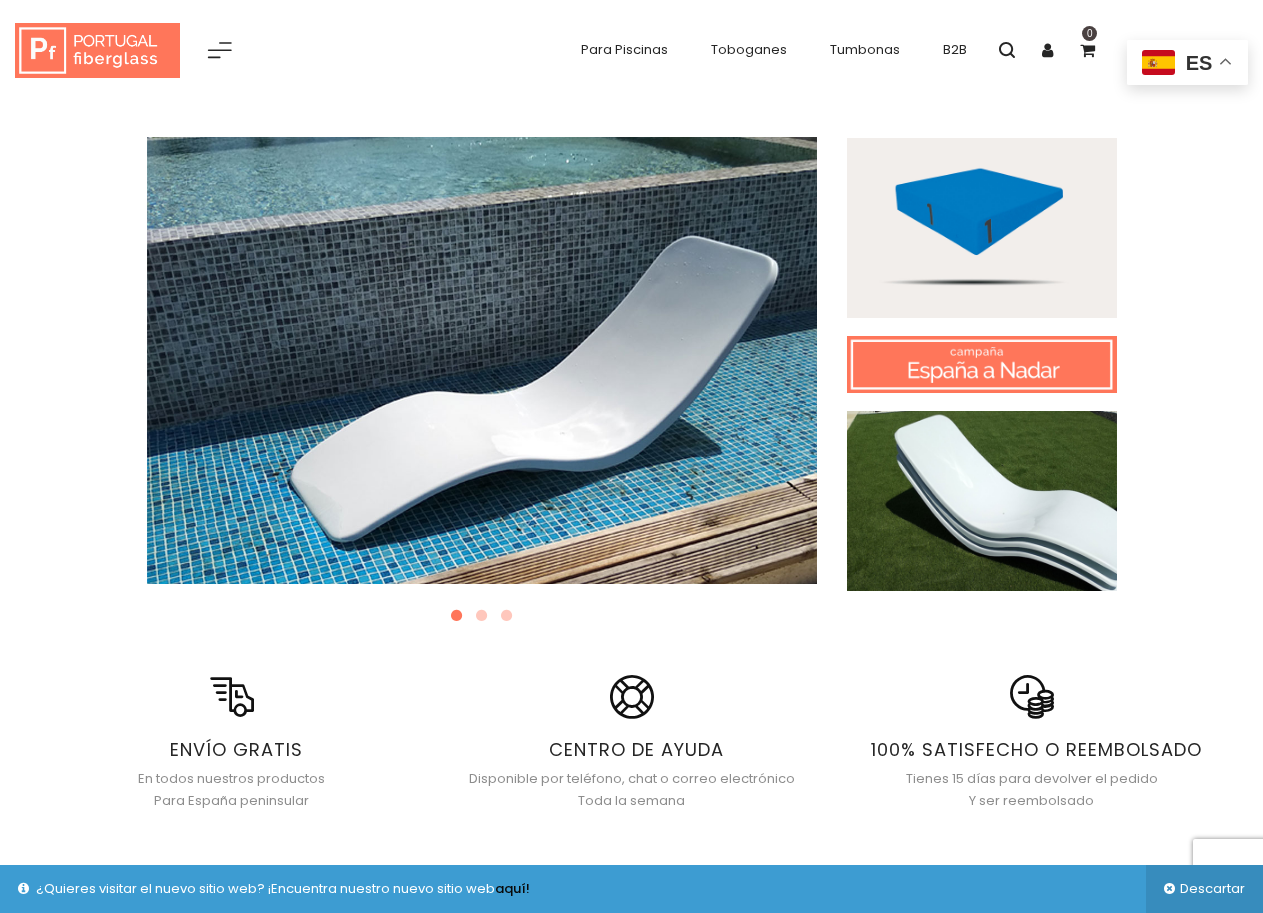click at bounding box center [97, 51] 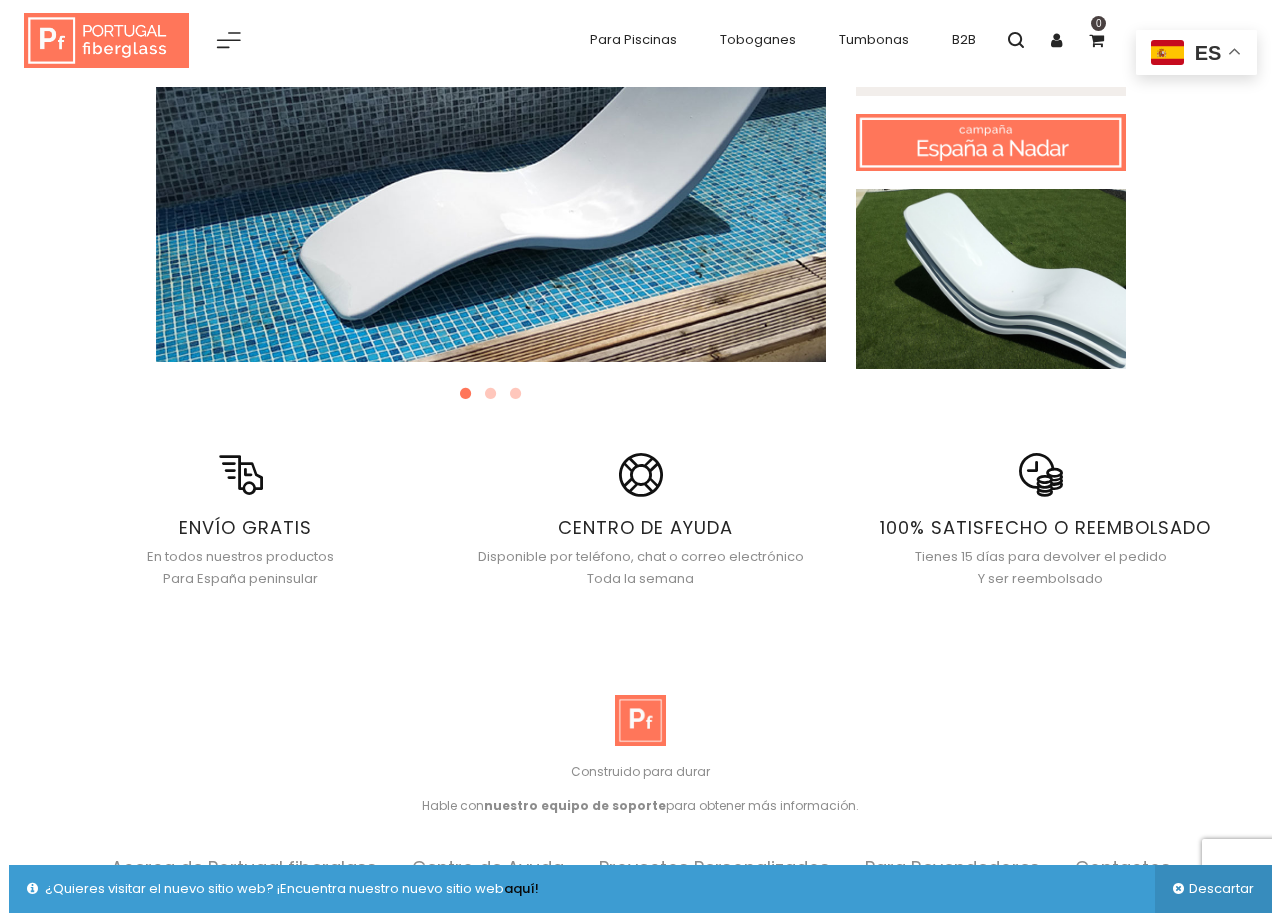 scroll, scrollTop: 219, scrollLeft: 0, axis: vertical 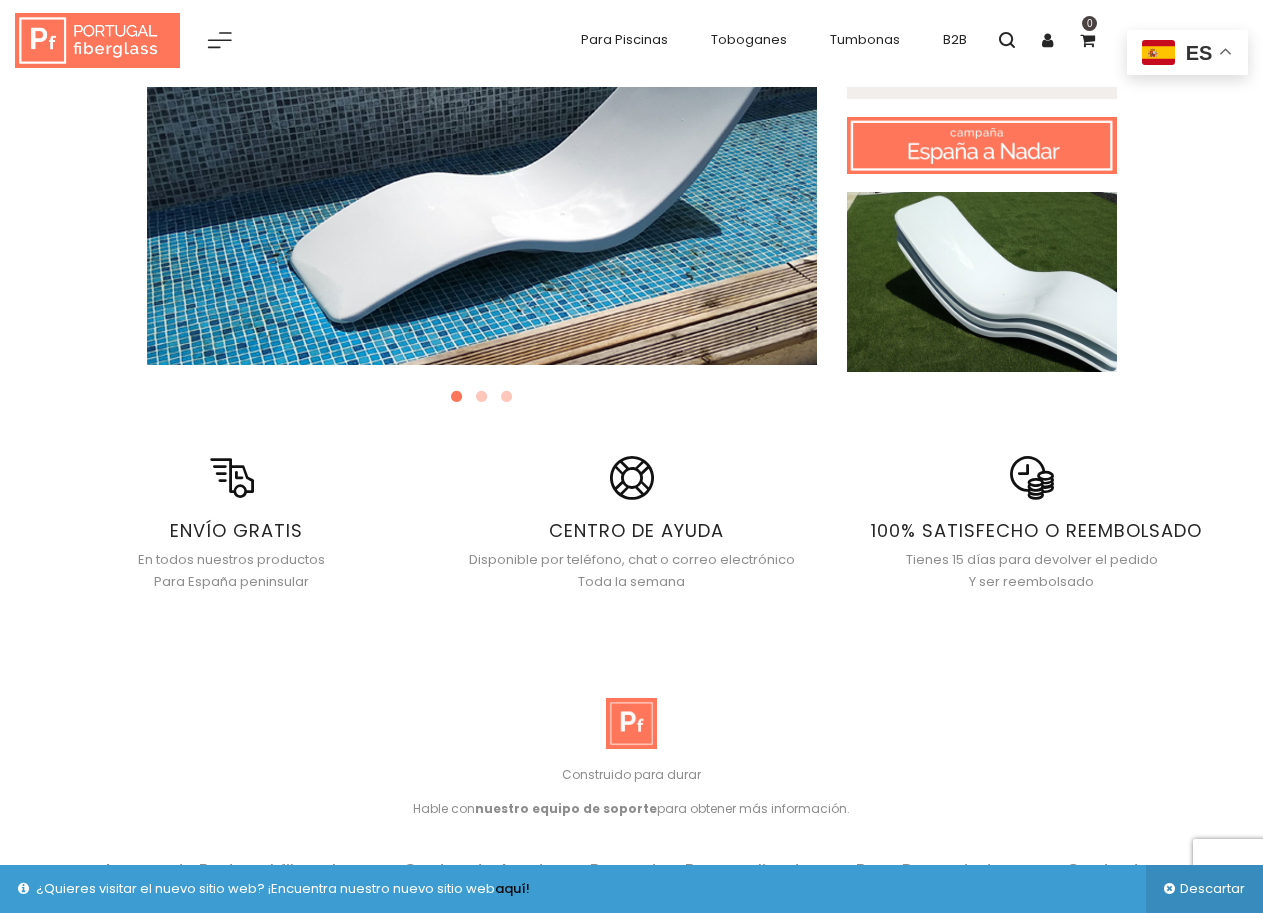 click at bounding box center [631, 723] 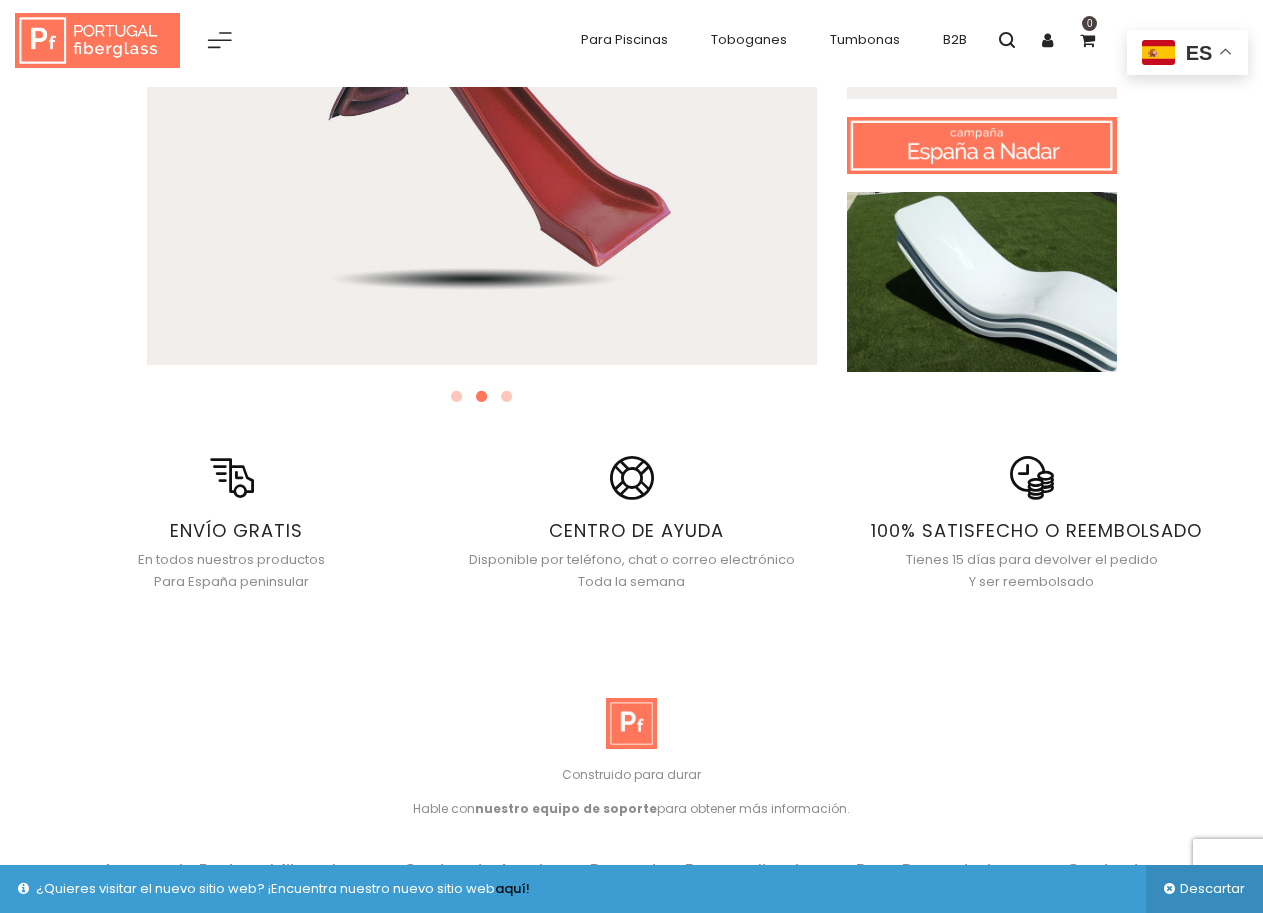 click at bounding box center [631, 723] 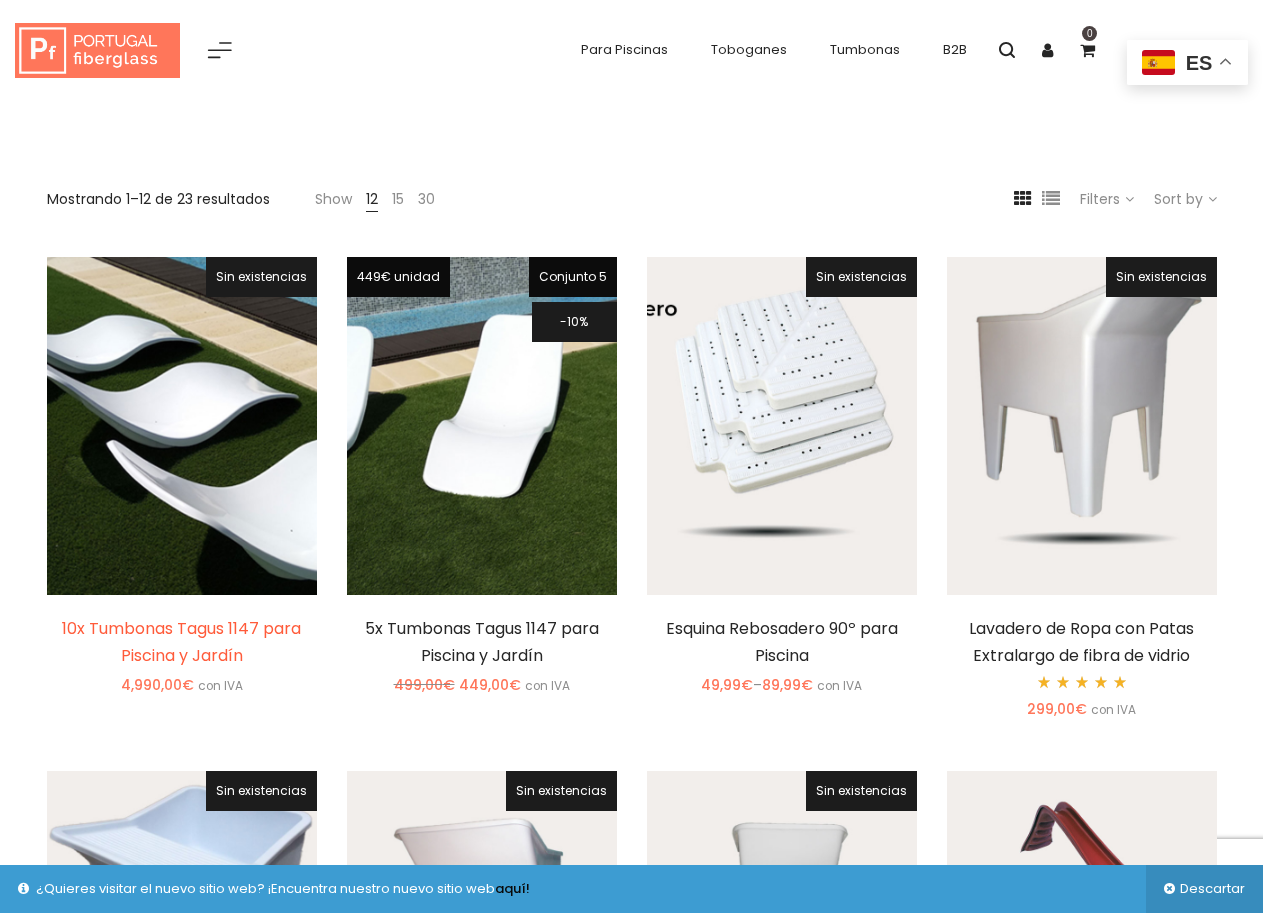 scroll, scrollTop: 0, scrollLeft: 0, axis: both 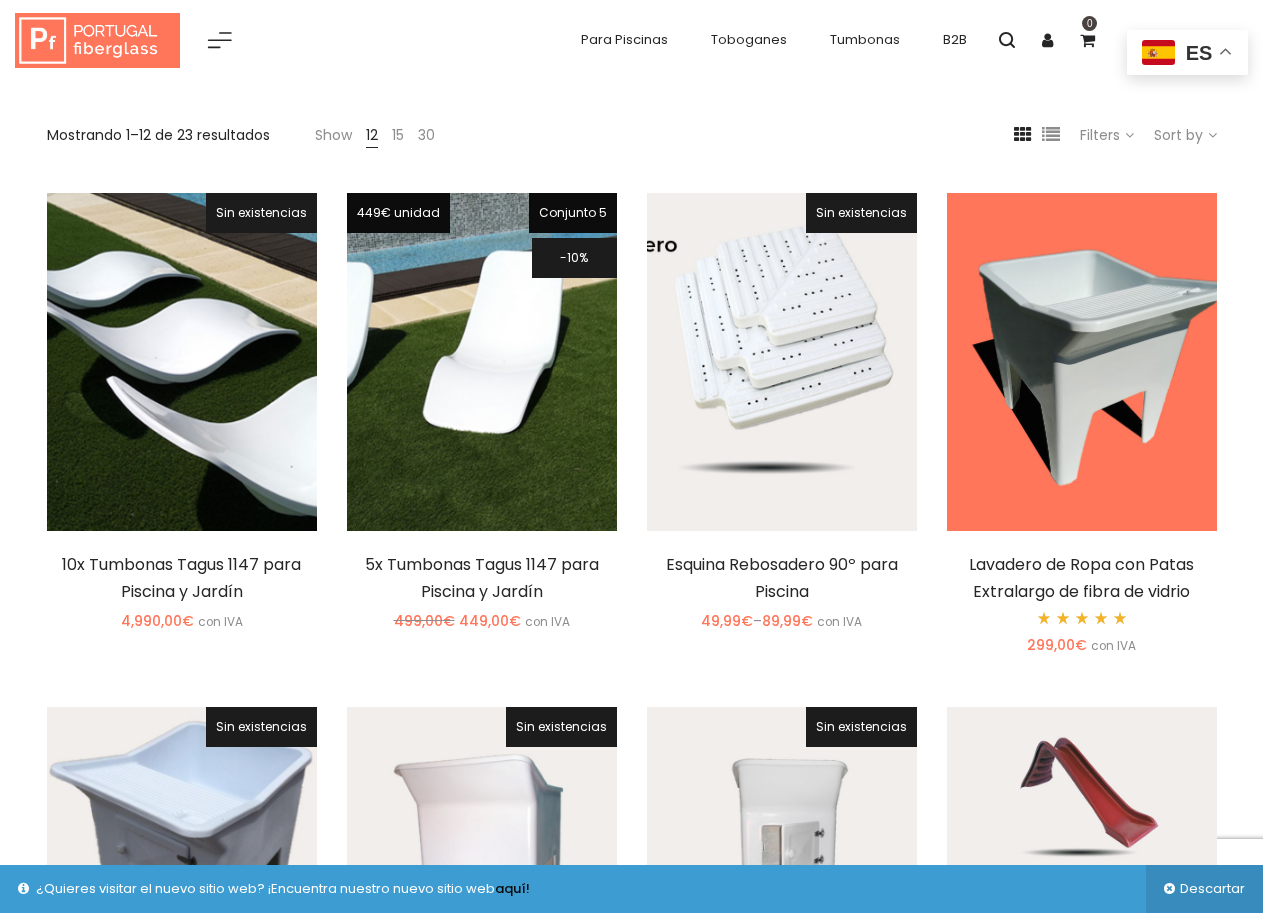 click at bounding box center [1082, 362] 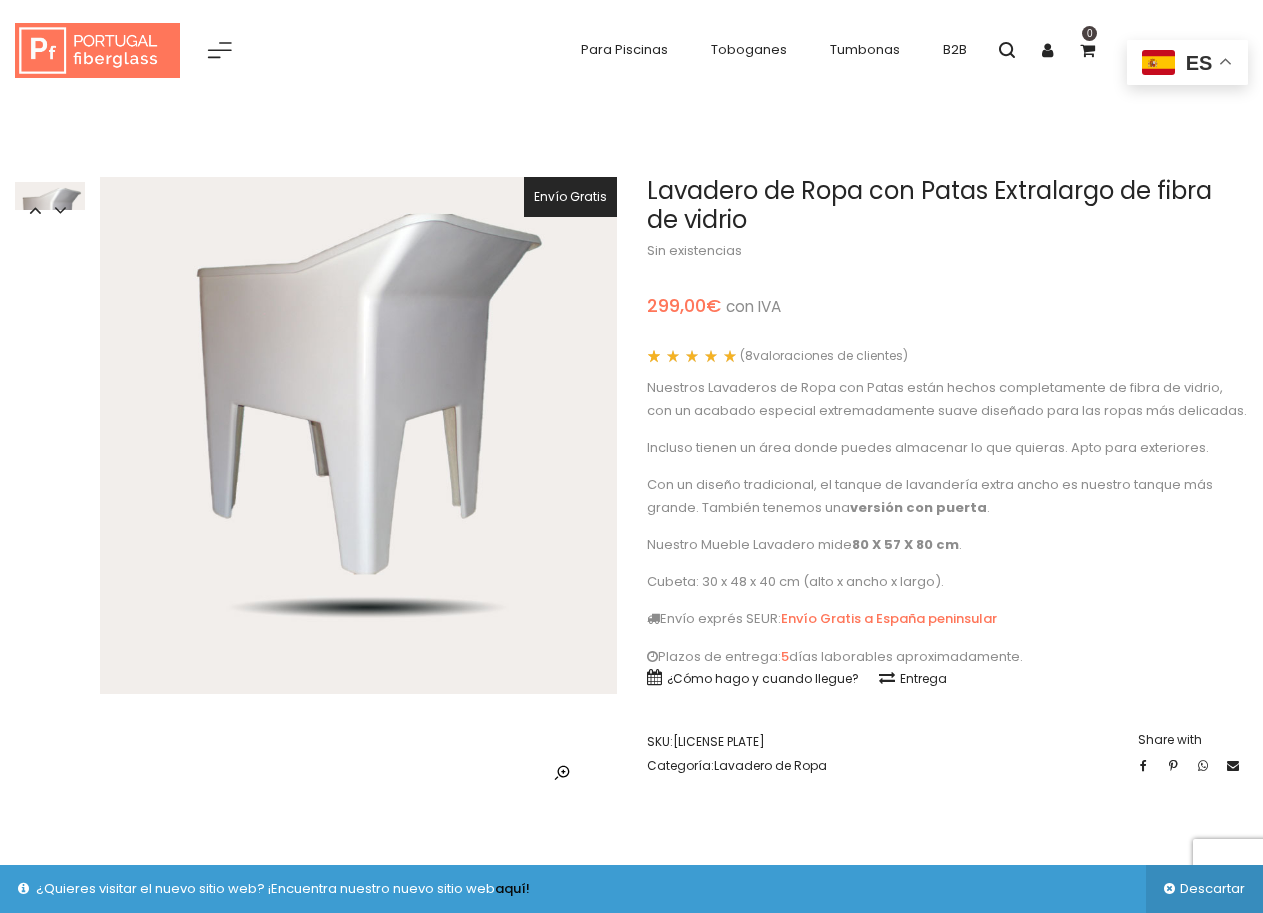 scroll, scrollTop: 0, scrollLeft: 0, axis: both 